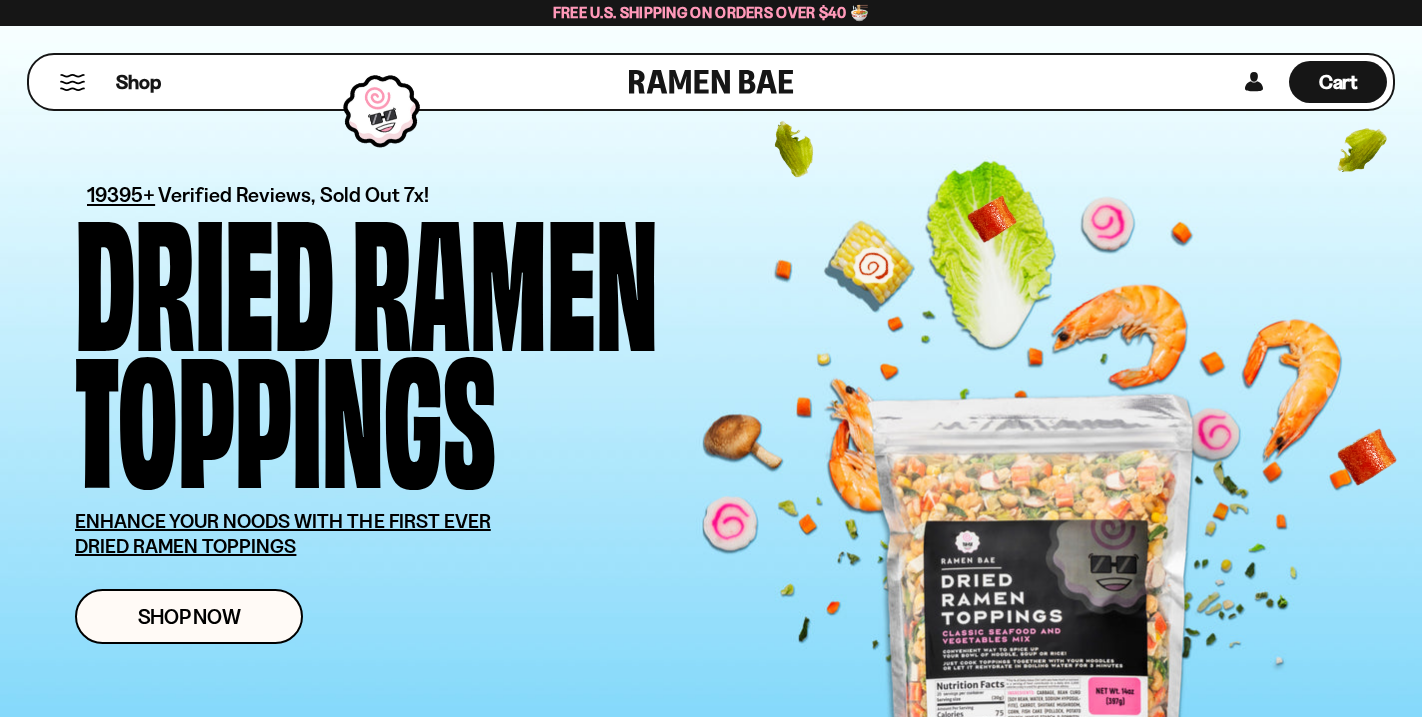 scroll, scrollTop: 0, scrollLeft: 0, axis: both 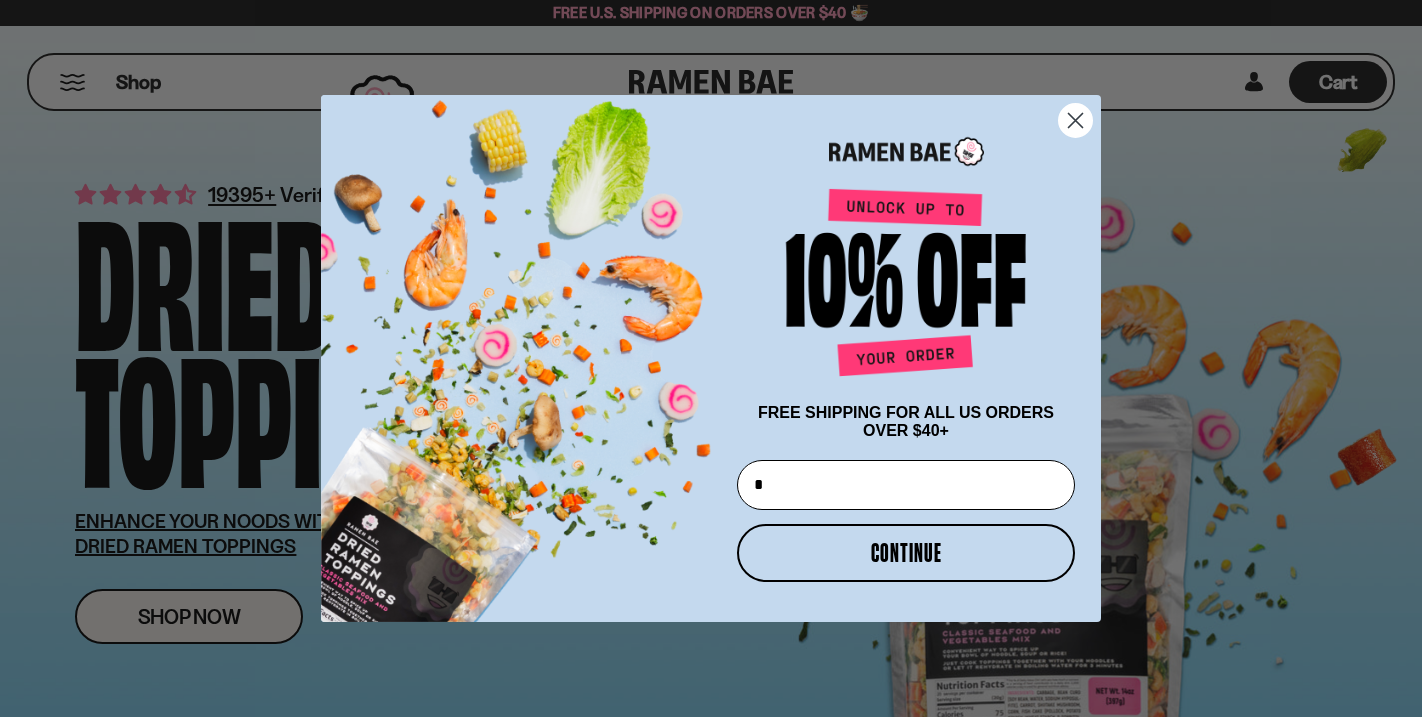 type on "**********" 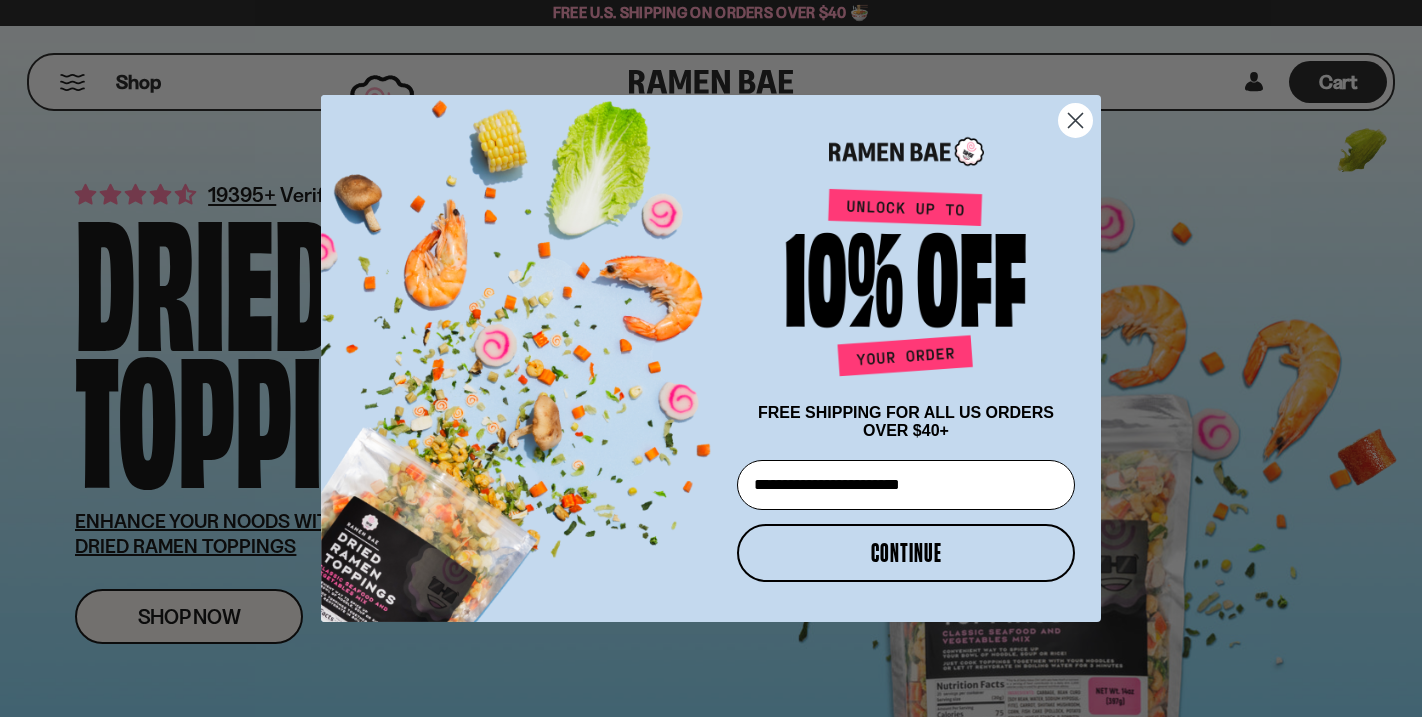 click on "CONTINUE" at bounding box center [906, 553] 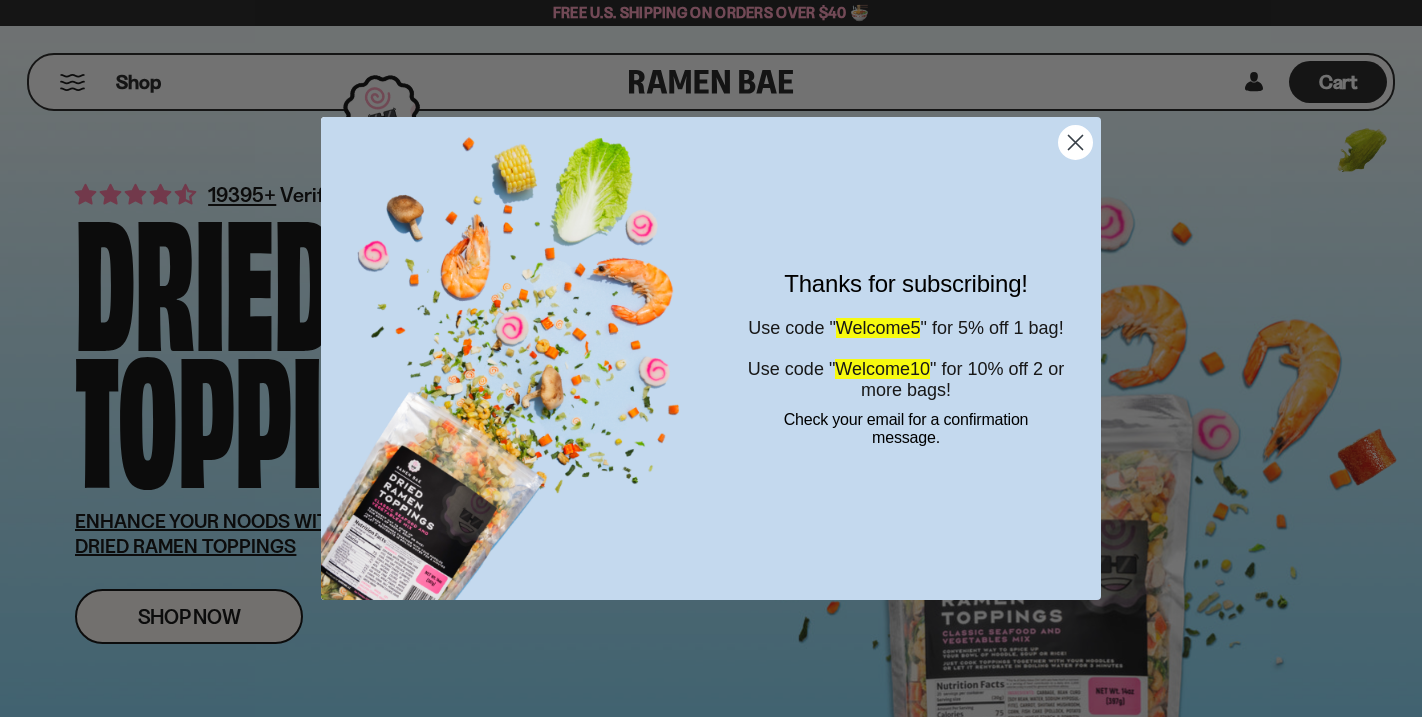 click on "Welcome10" at bounding box center [882, 369] 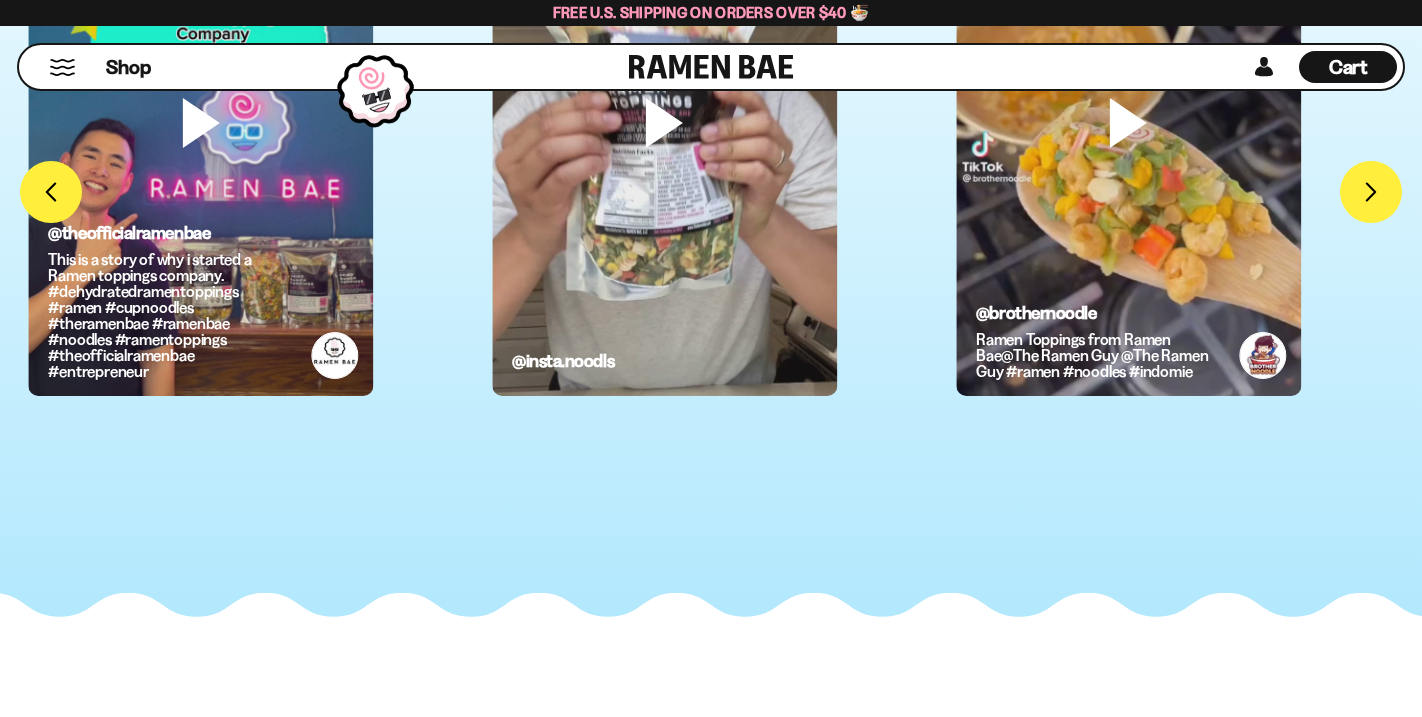 scroll, scrollTop: 5512, scrollLeft: 0, axis: vertical 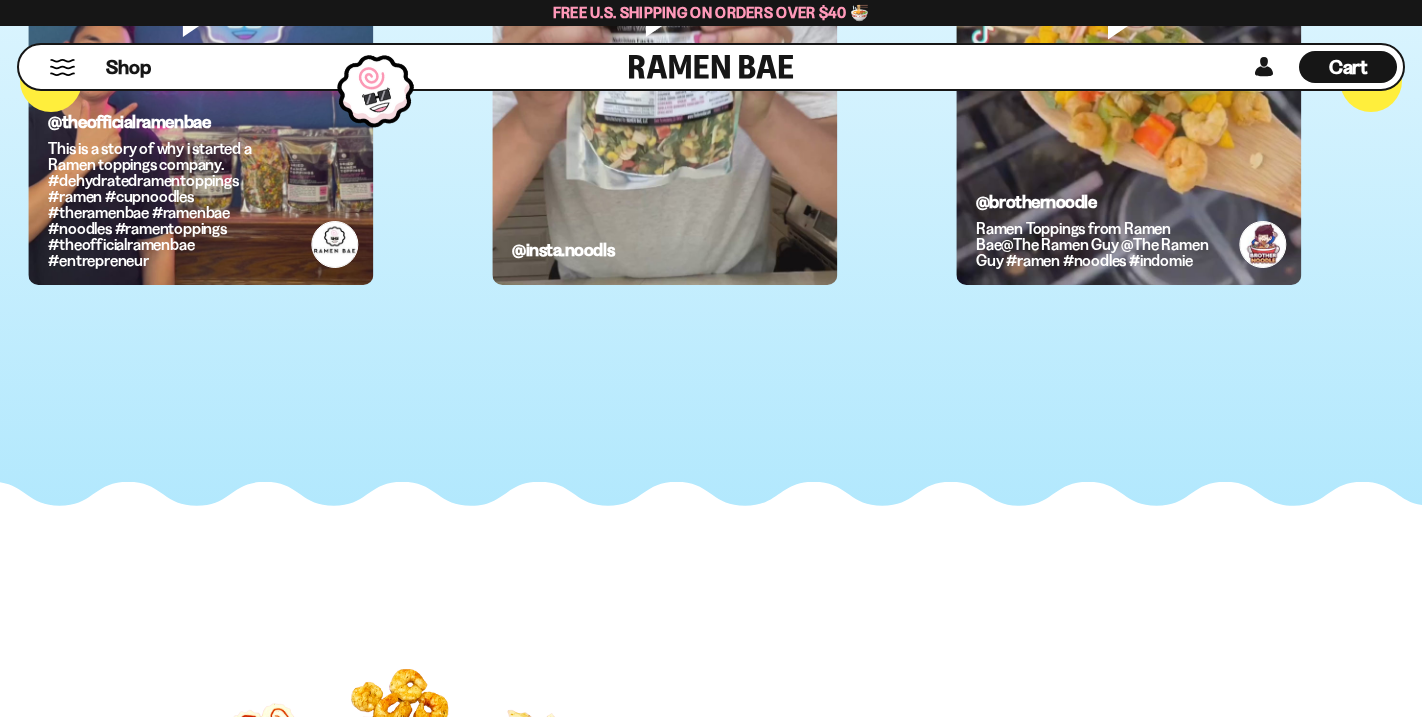 click at bounding box center [200, 45] 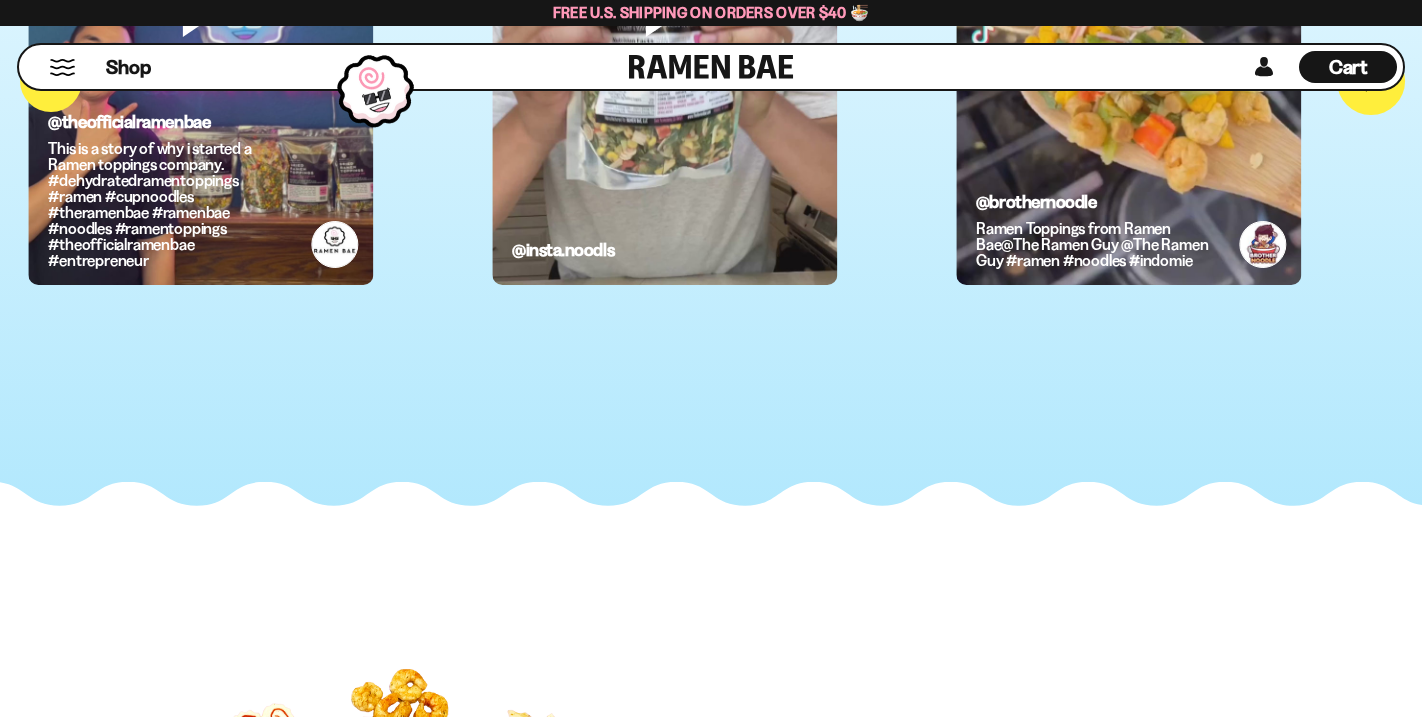click on "FADCB6FD-DFAB-4417-9F21-029242090B77" at bounding box center (1371, 81) 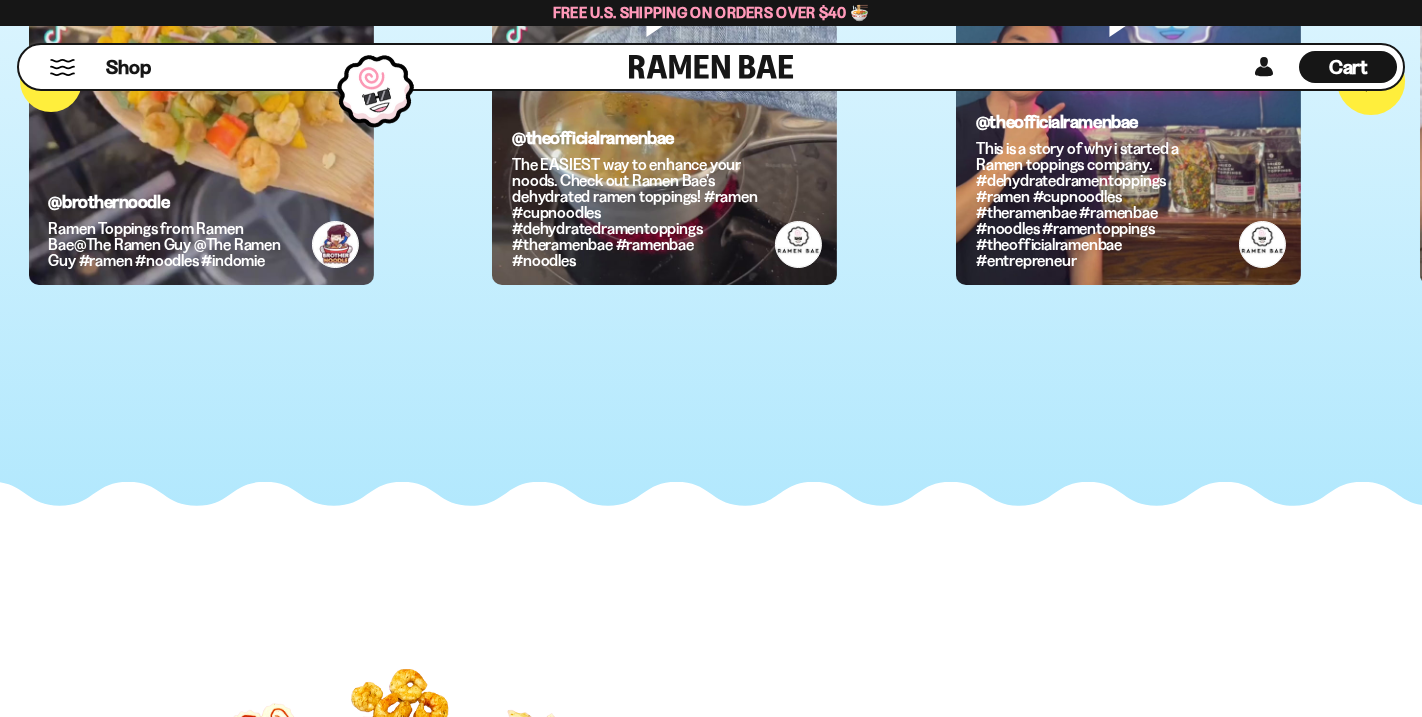 click on "FADCB6FD-DFAB-4417-9F21-029242090B77" at bounding box center [1371, 81] 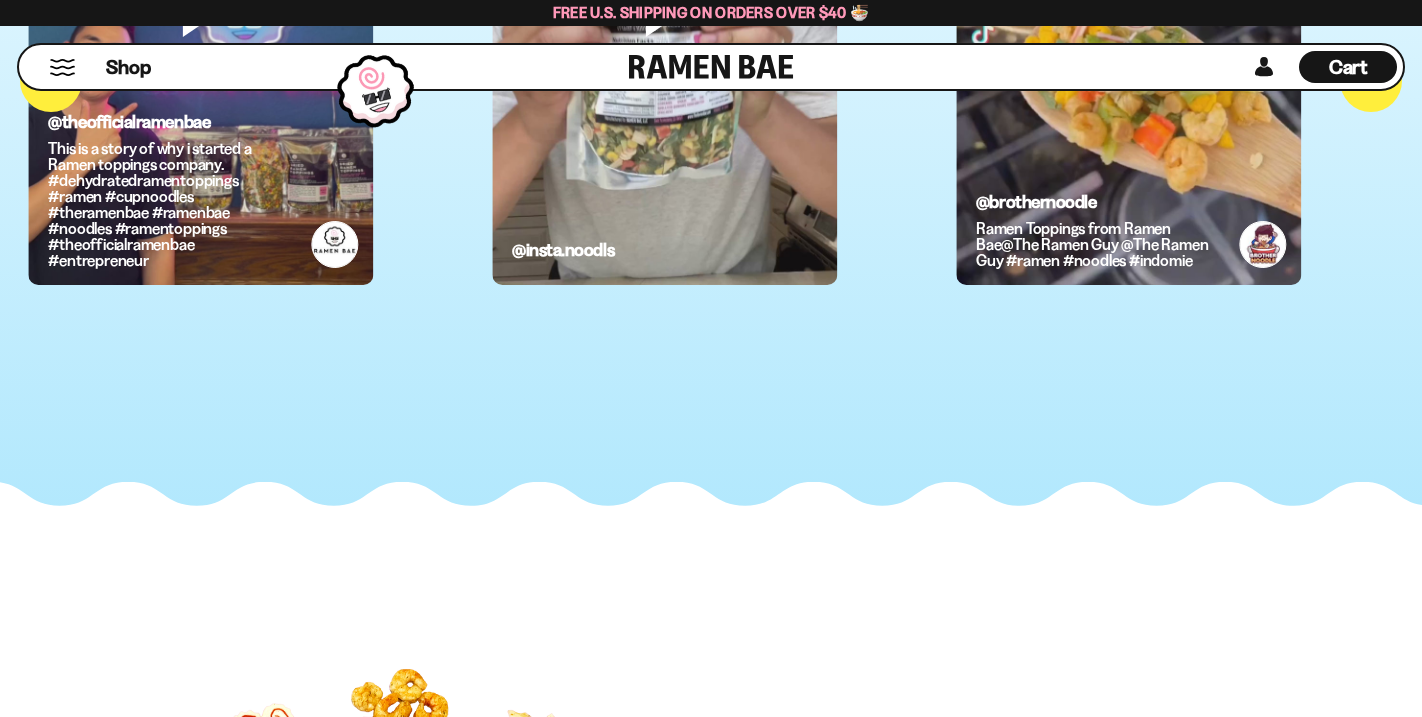 click at bounding box center (1128, 45) 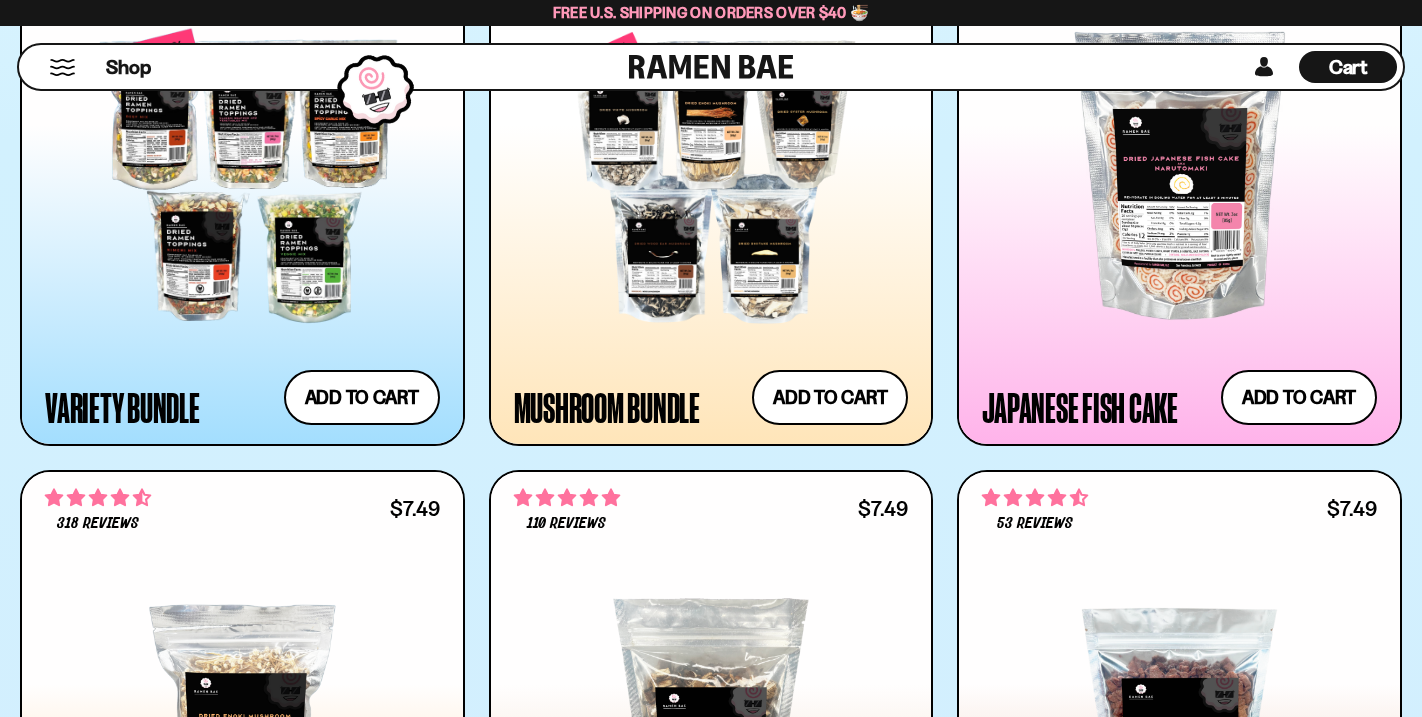 scroll, scrollTop: 2271, scrollLeft: 0, axis: vertical 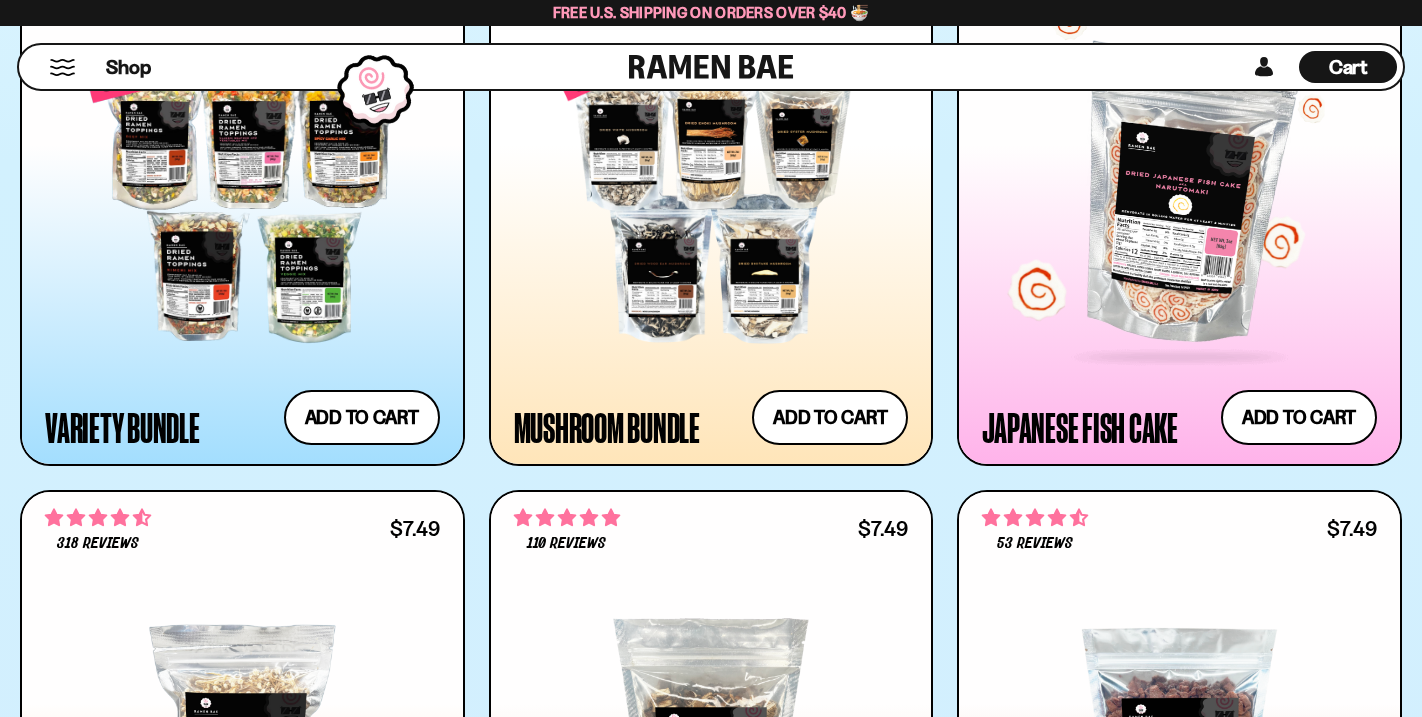 click at bounding box center [1179, 196] 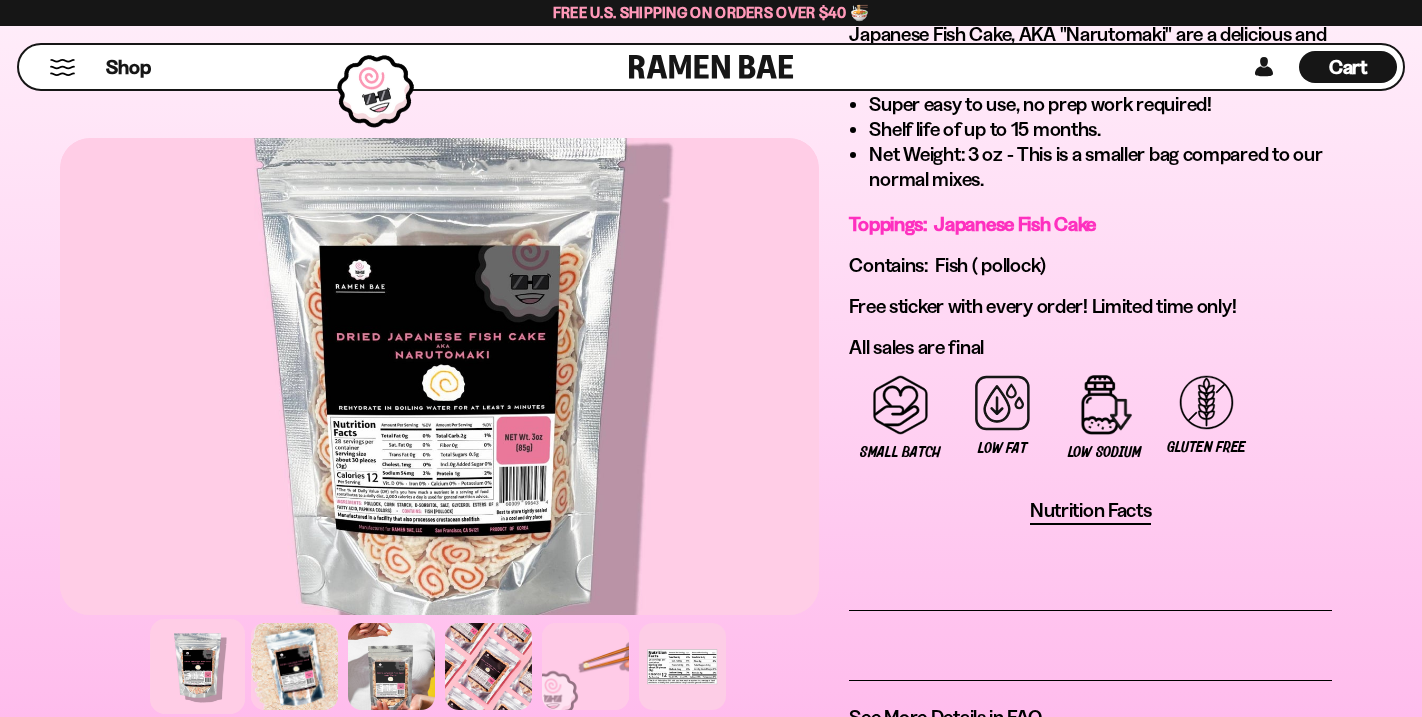 scroll, scrollTop: 1555, scrollLeft: 0, axis: vertical 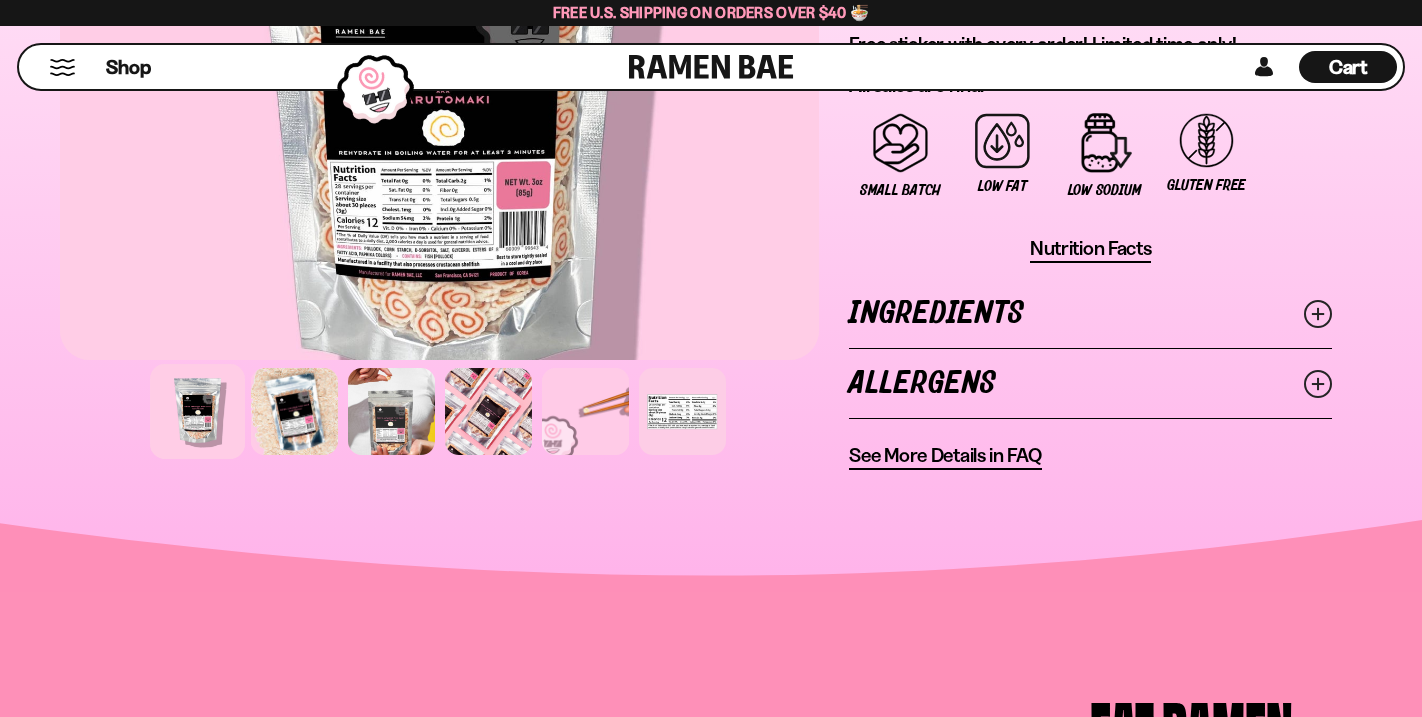 click 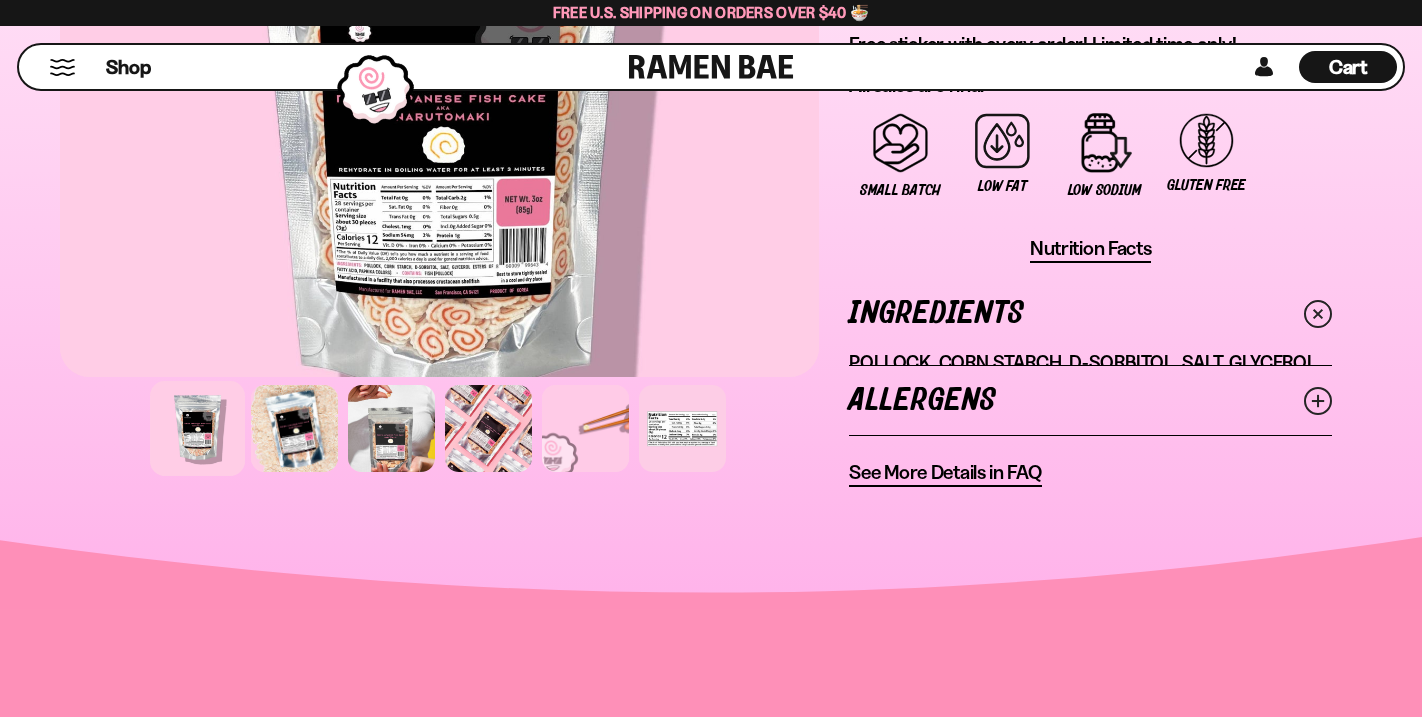 scroll, scrollTop: 1556, scrollLeft: 0, axis: vertical 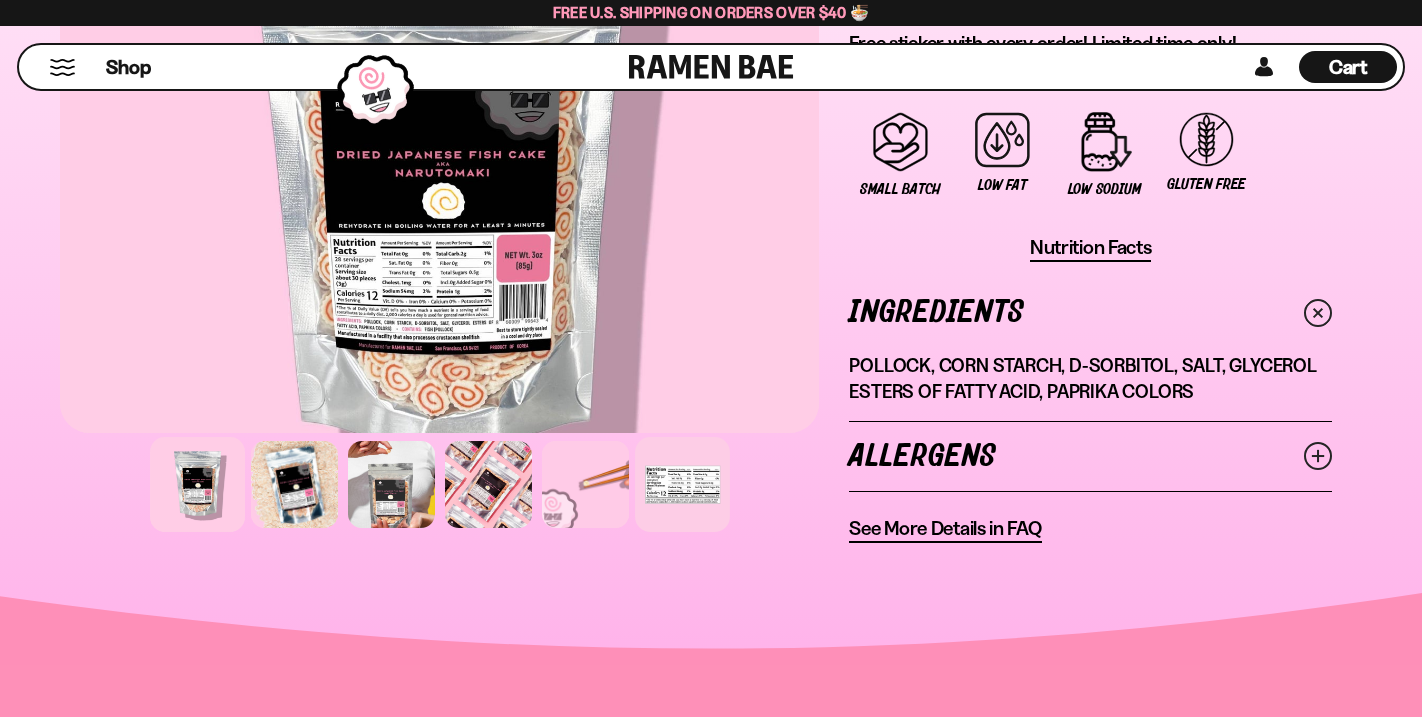 click at bounding box center (682, 484) 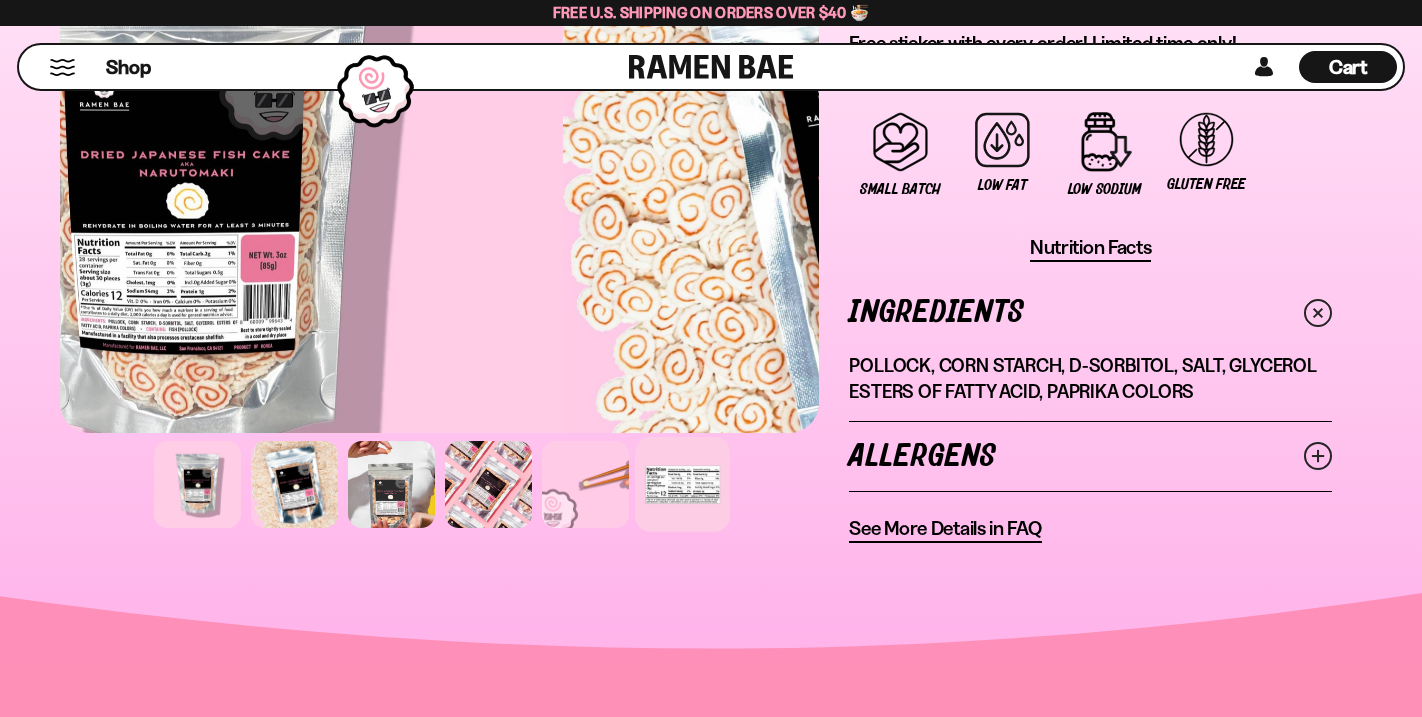 click at bounding box center [682, 484] 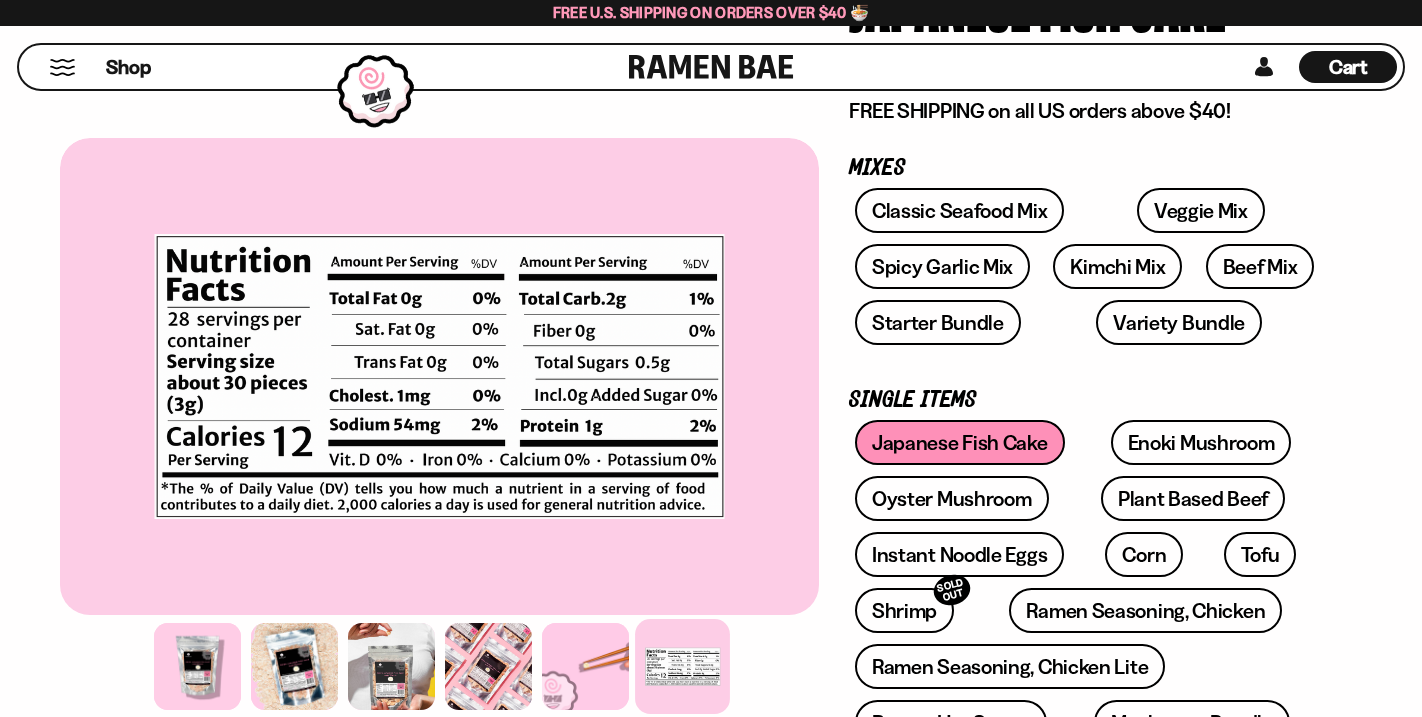 scroll, scrollTop: 241, scrollLeft: 0, axis: vertical 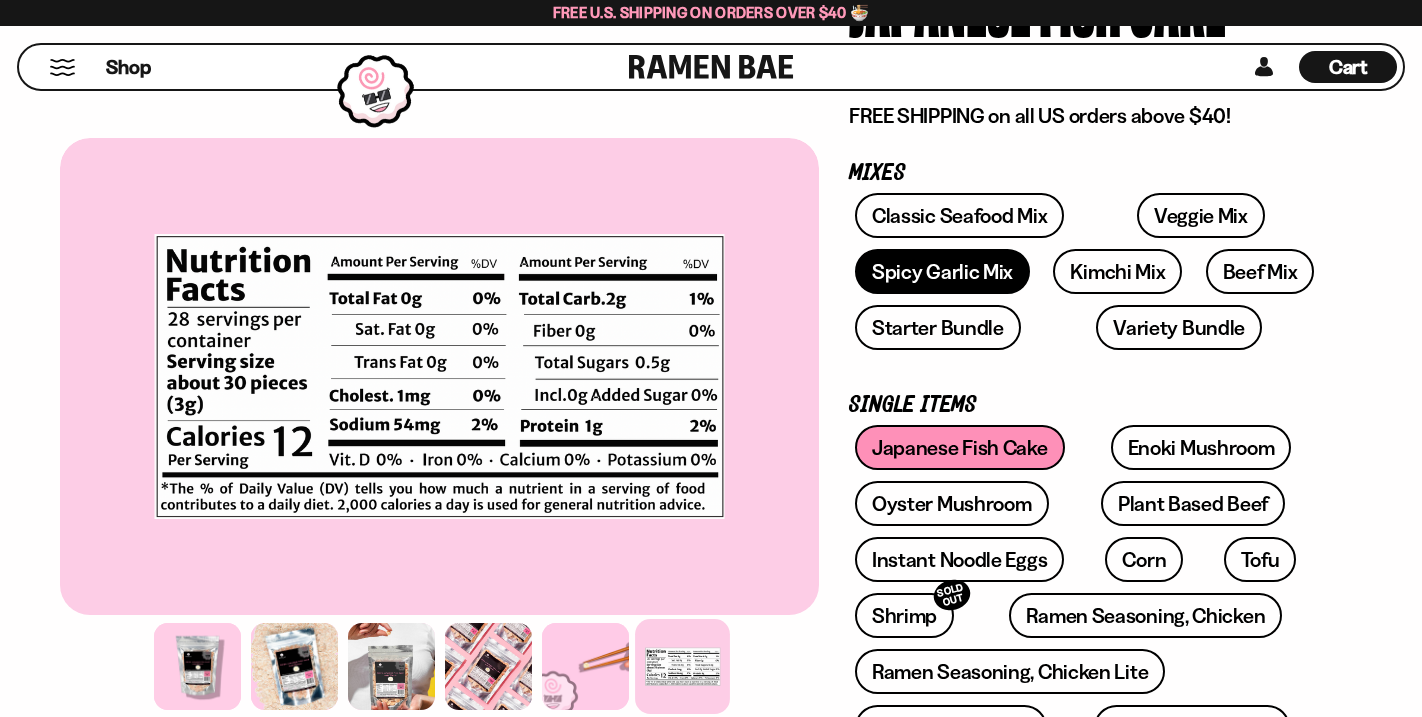 click on "Spicy Garlic Mix" at bounding box center (942, 271) 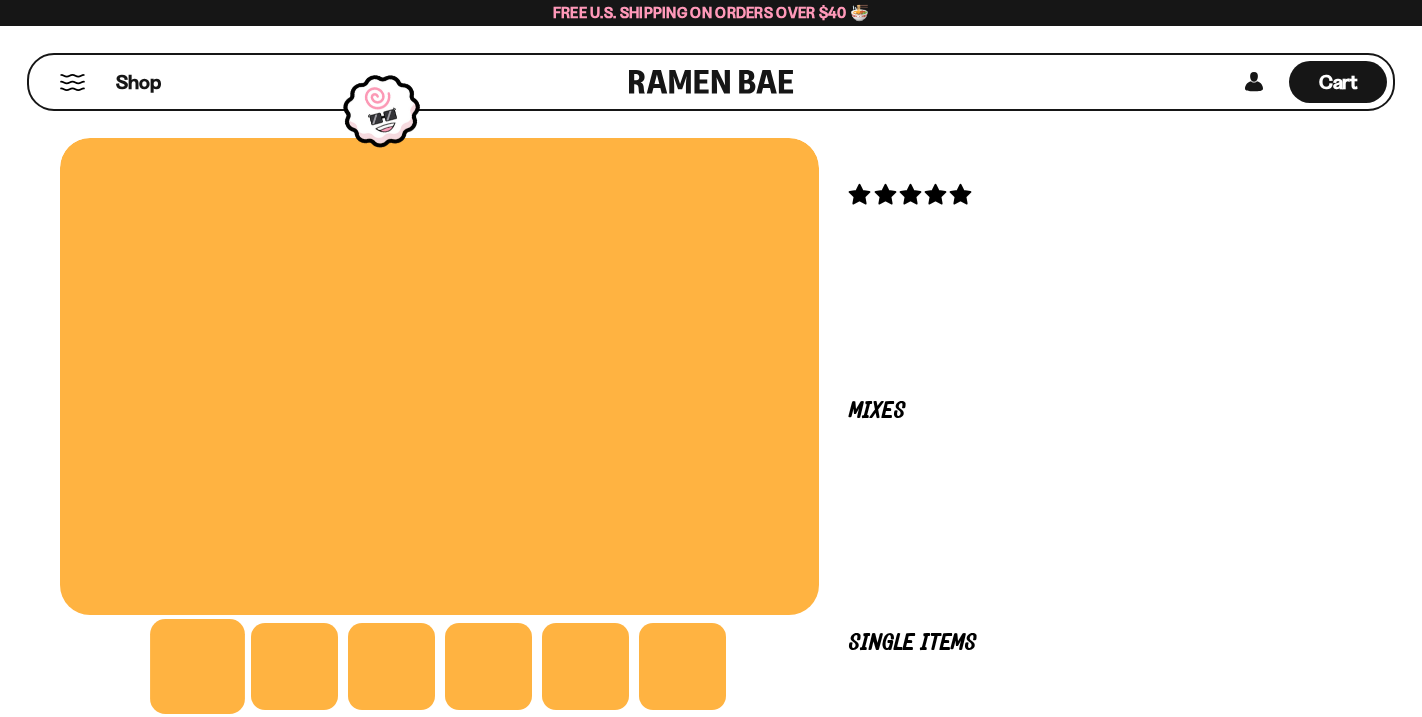 scroll, scrollTop: 0, scrollLeft: 0, axis: both 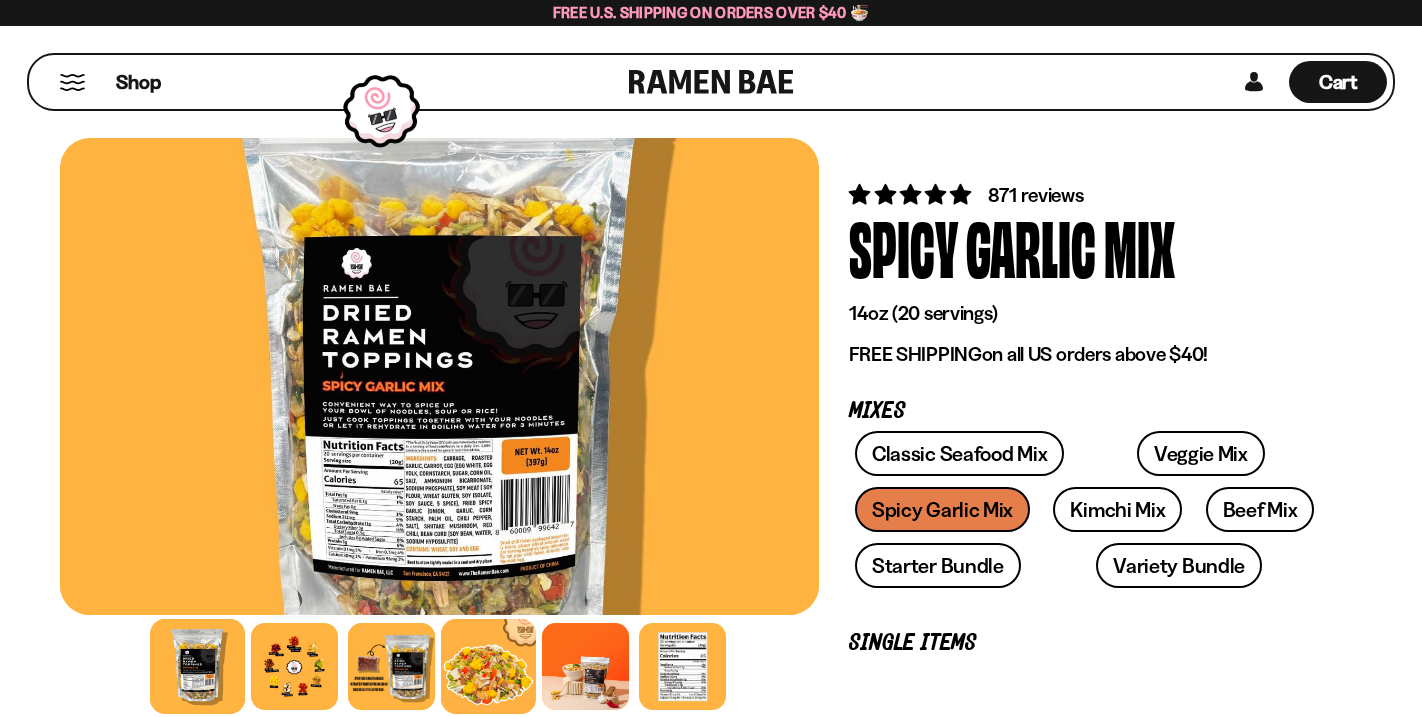 click at bounding box center (488, 666) 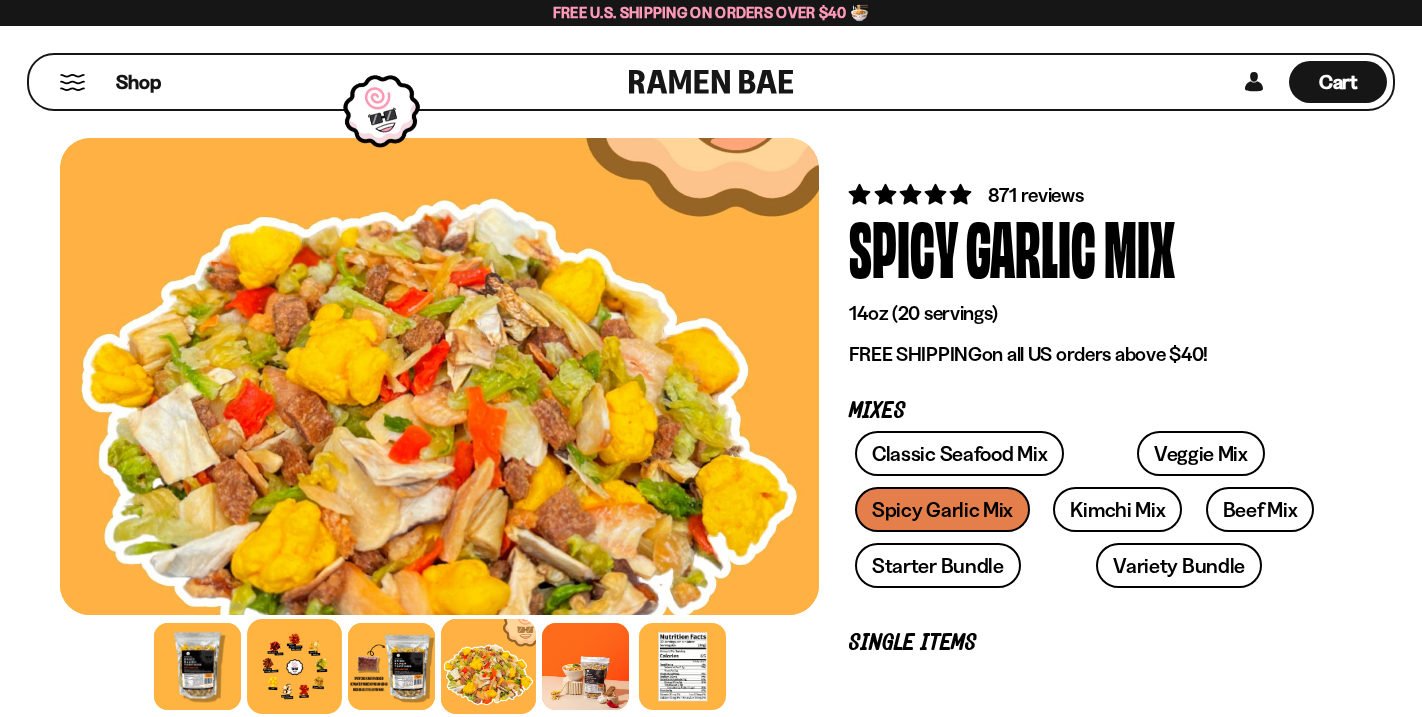 click at bounding box center [294, 666] 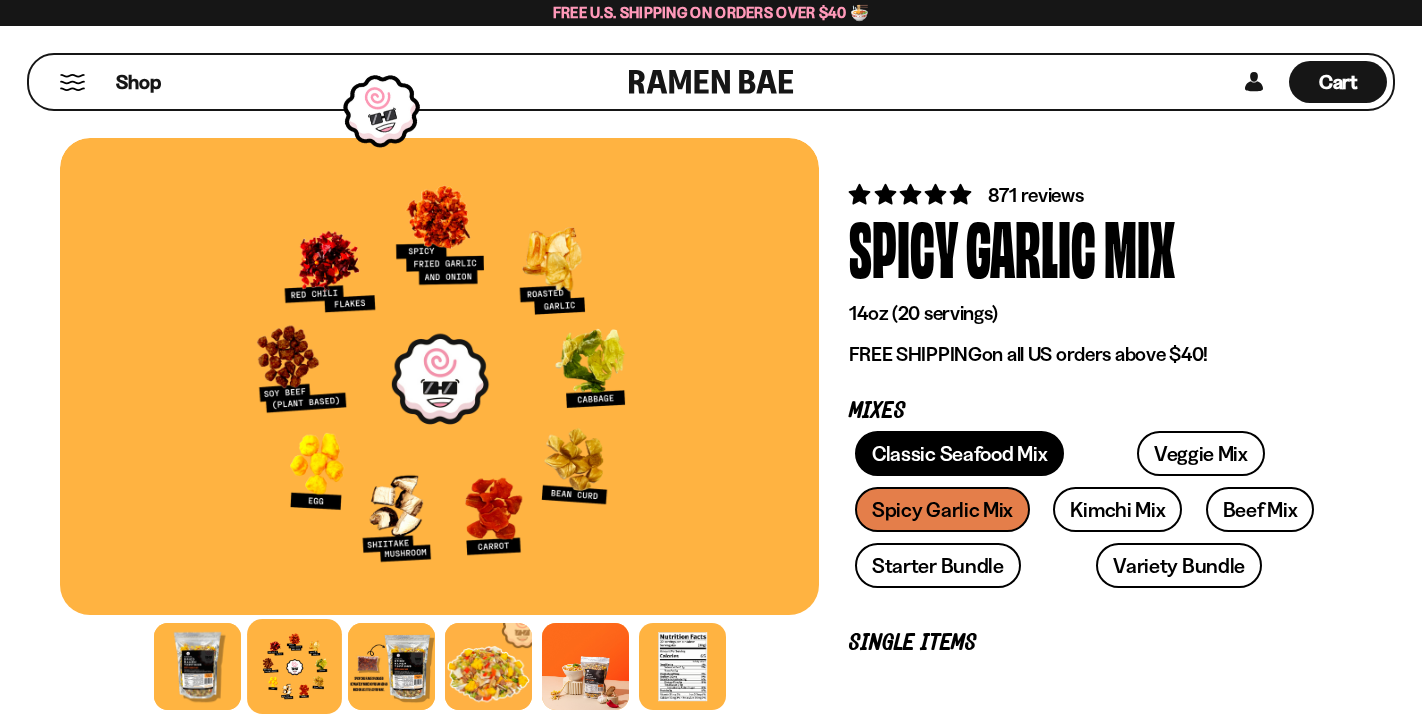 click on "Classic Seafood Mix" at bounding box center [959, 453] 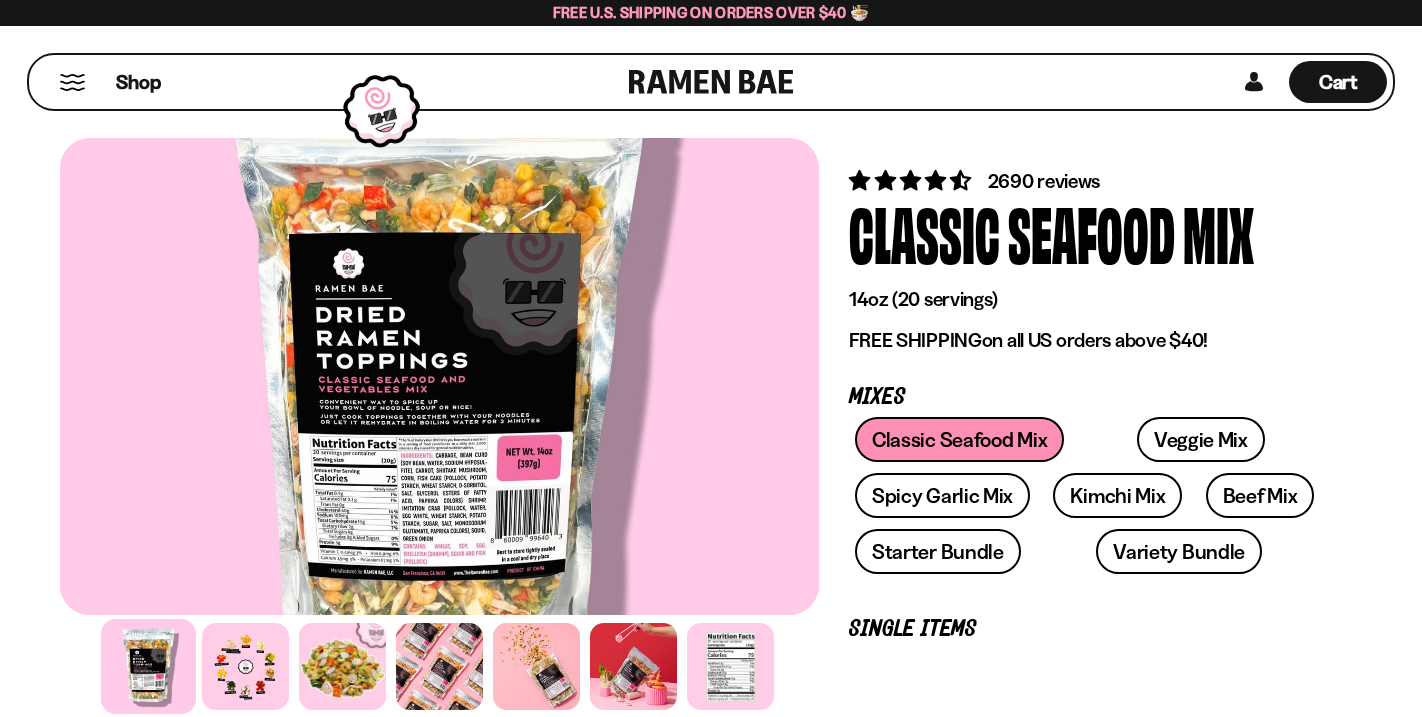 scroll, scrollTop: 29, scrollLeft: 0, axis: vertical 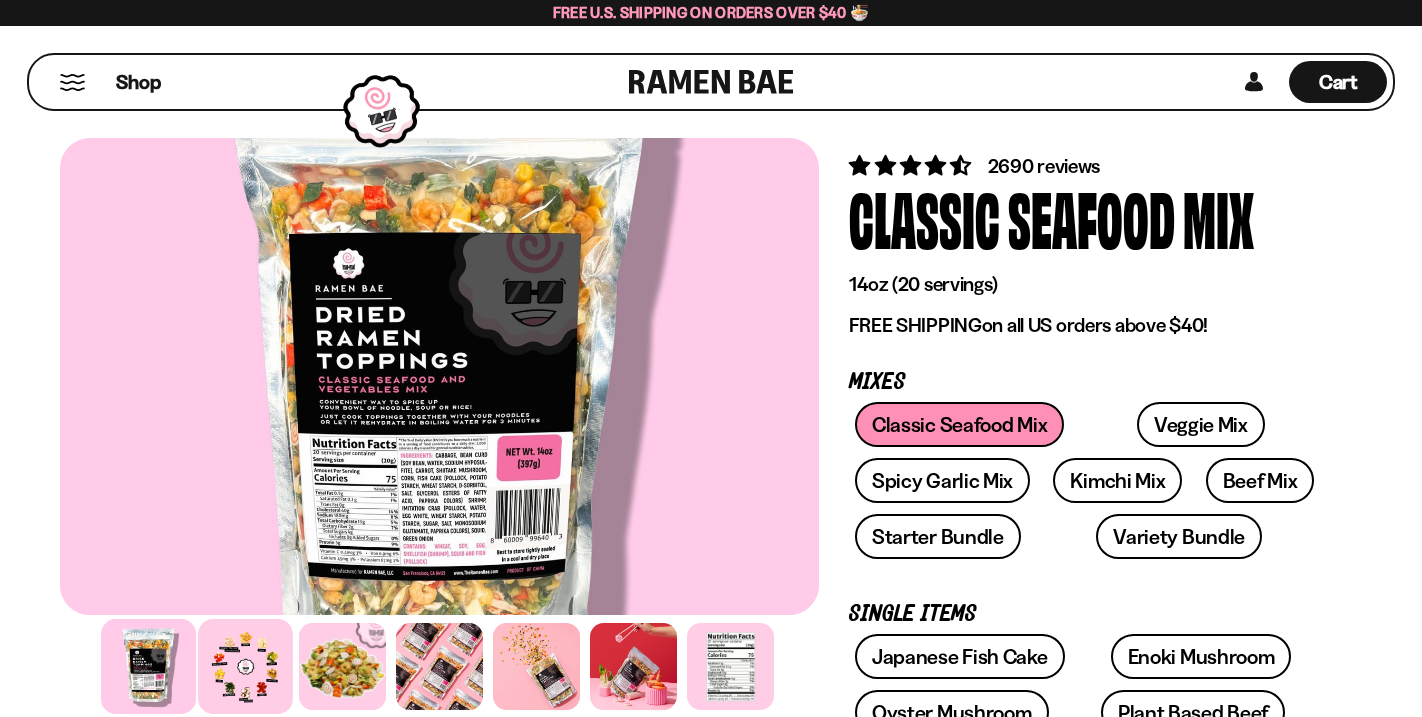 click at bounding box center [245, 666] 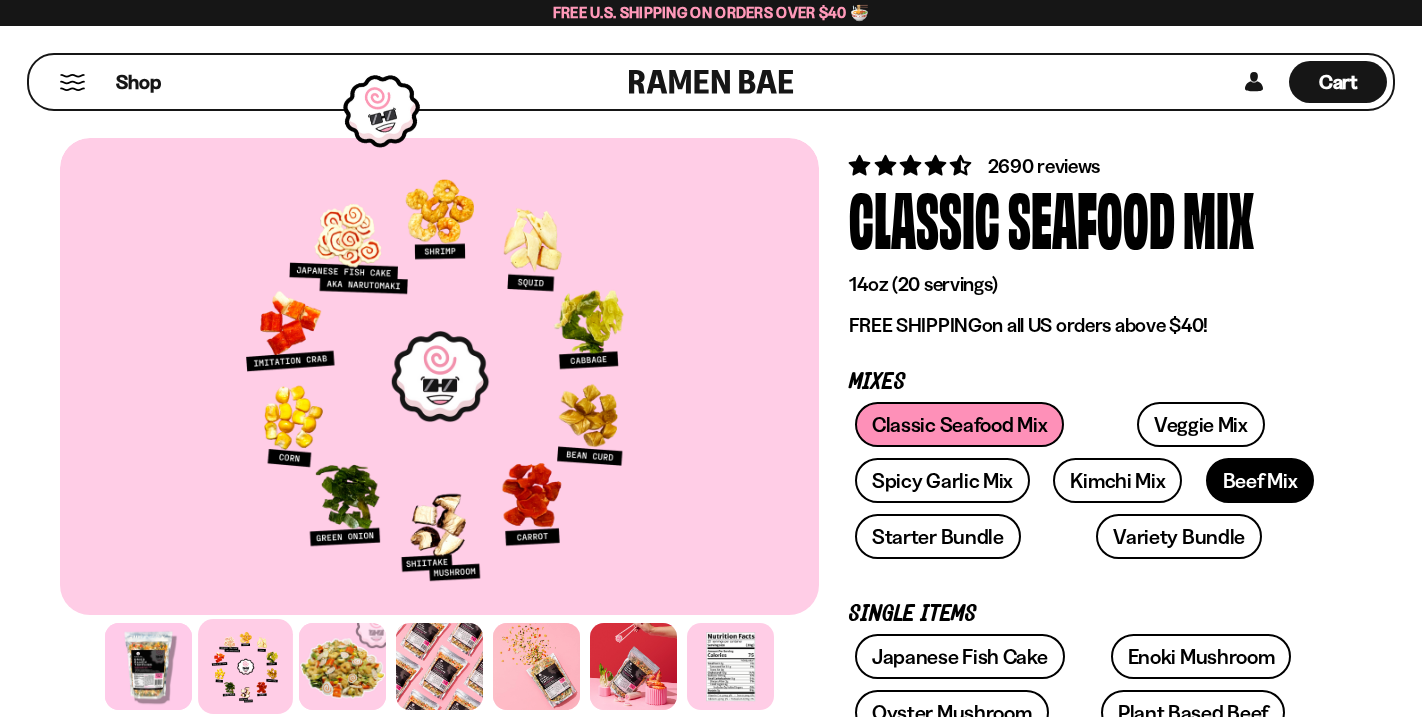 click on "Beef Mix" at bounding box center (1260, 480) 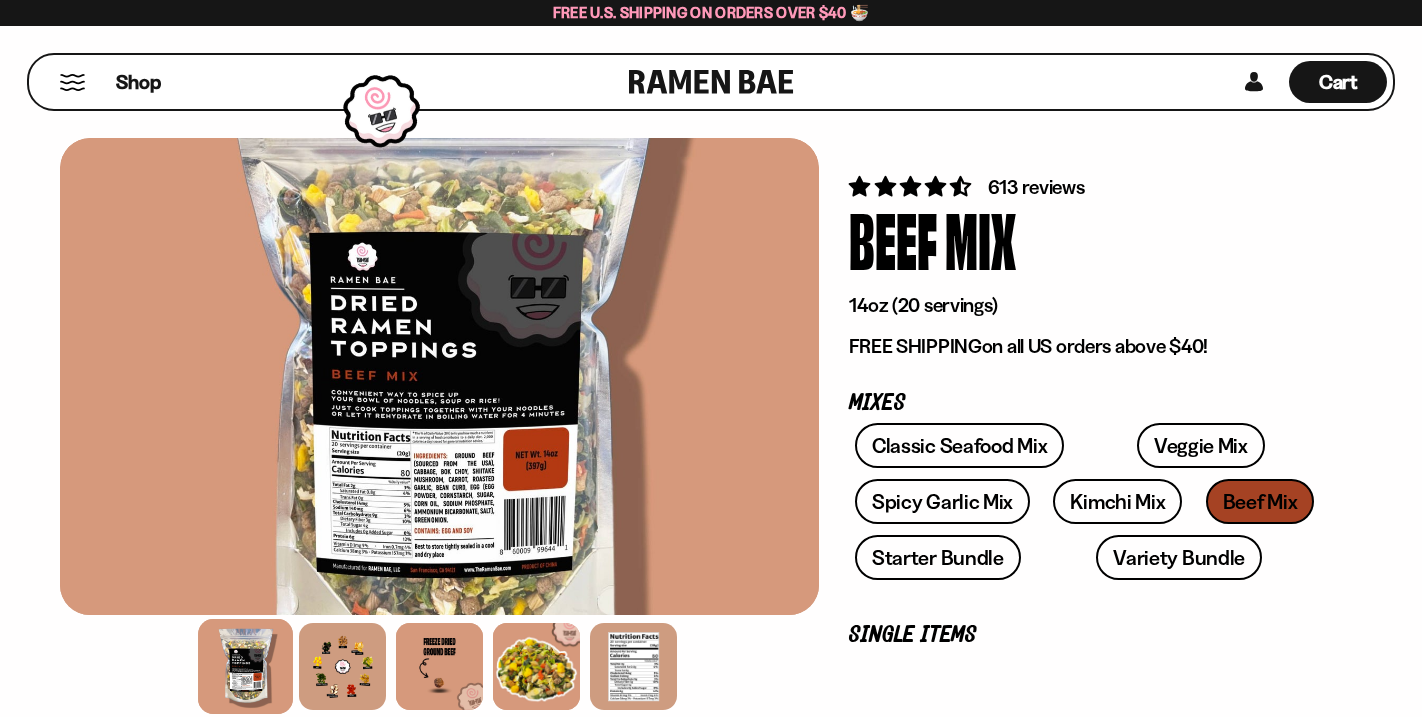 scroll, scrollTop: 24, scrollLeft: 0, axis: vertical 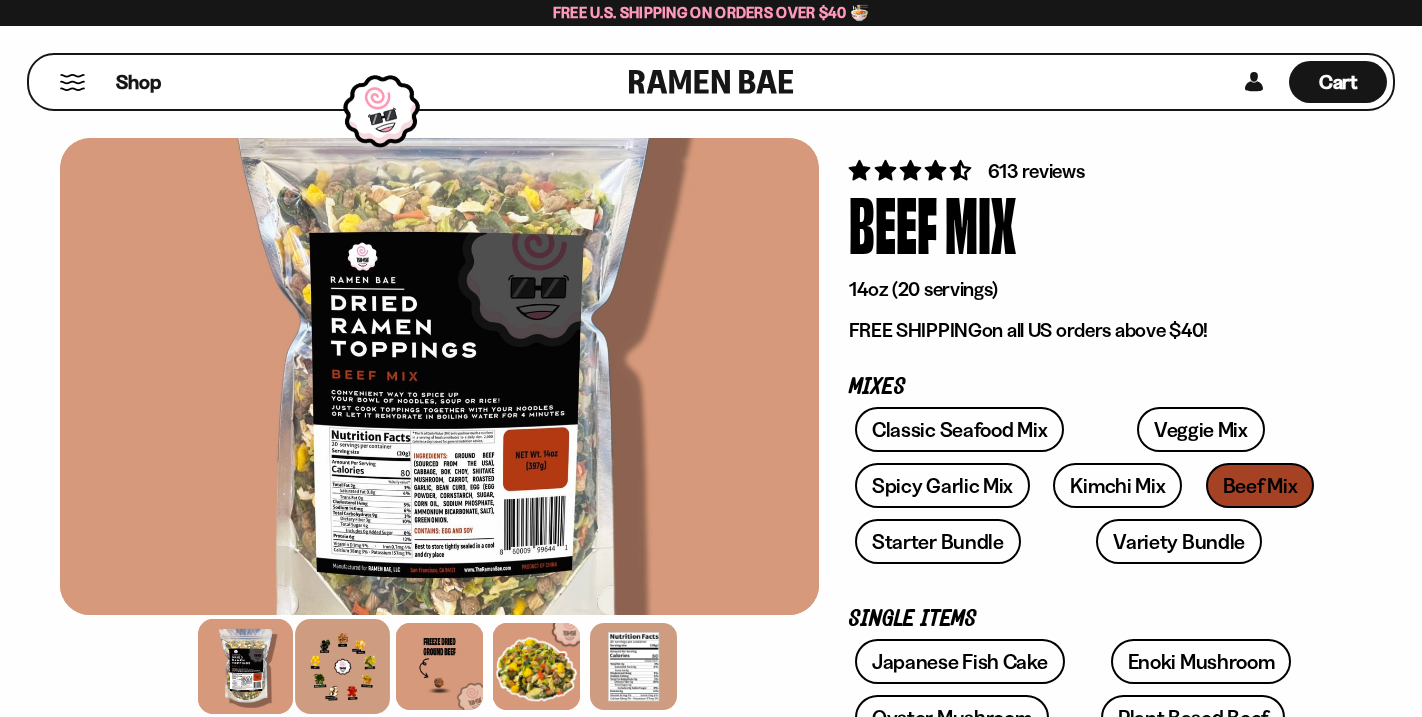 click at bounding box center (342, 666) 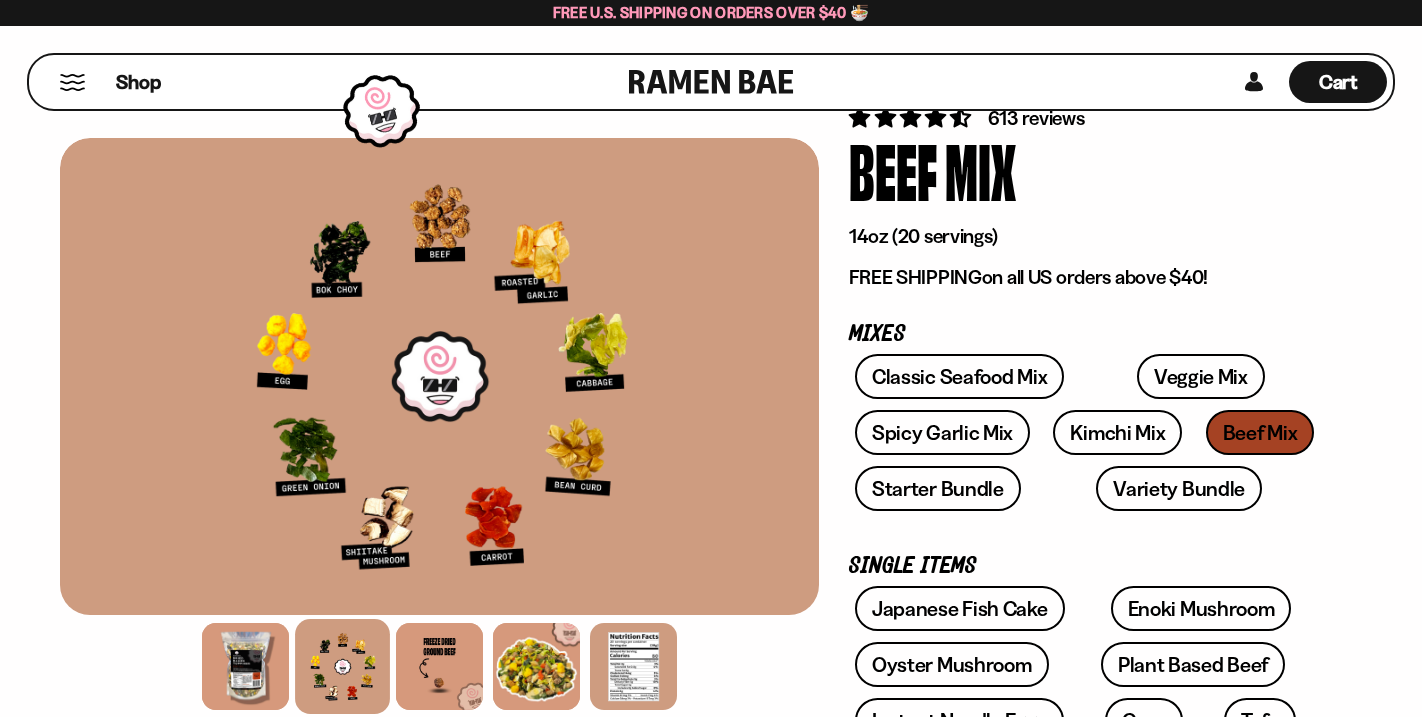 scroll, scrollTop: 94, scrollLeft: 0, axis: vertical 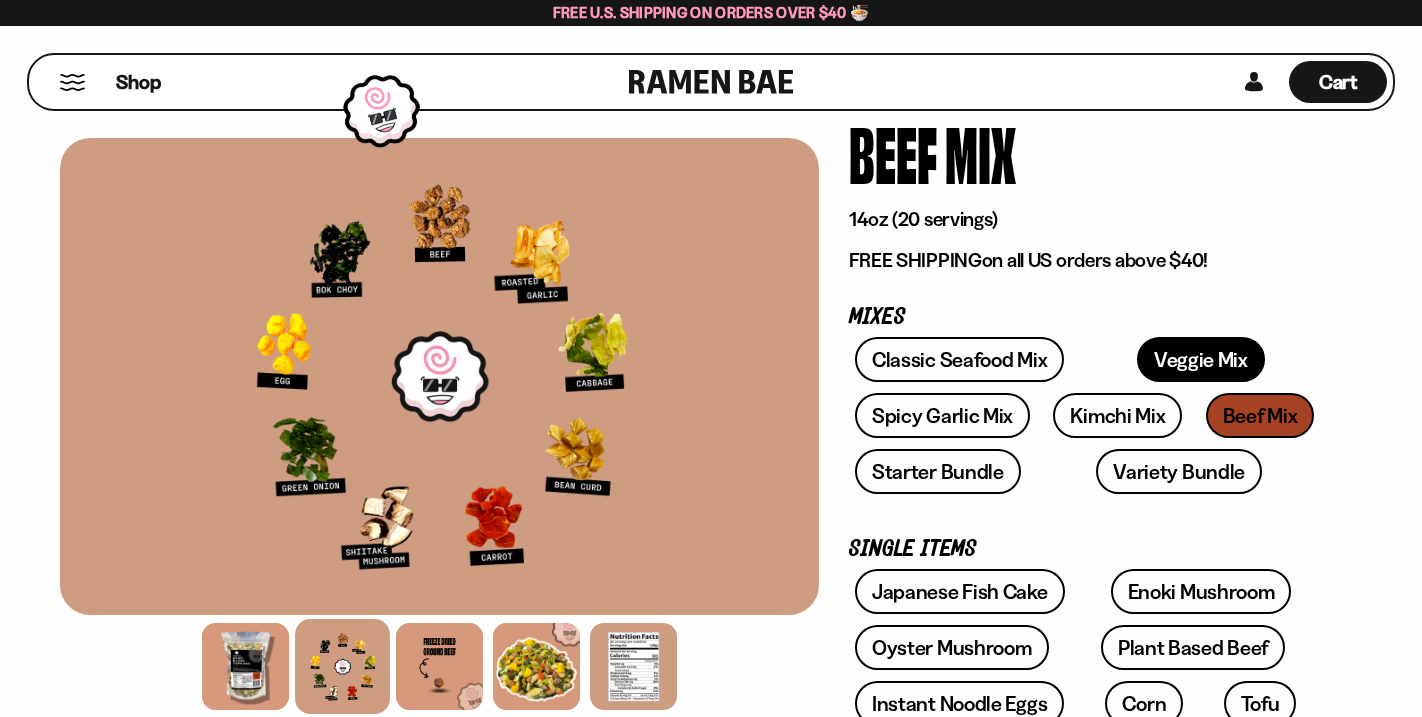 click on "Veggie Mix" at bounding box center [1201, 359] 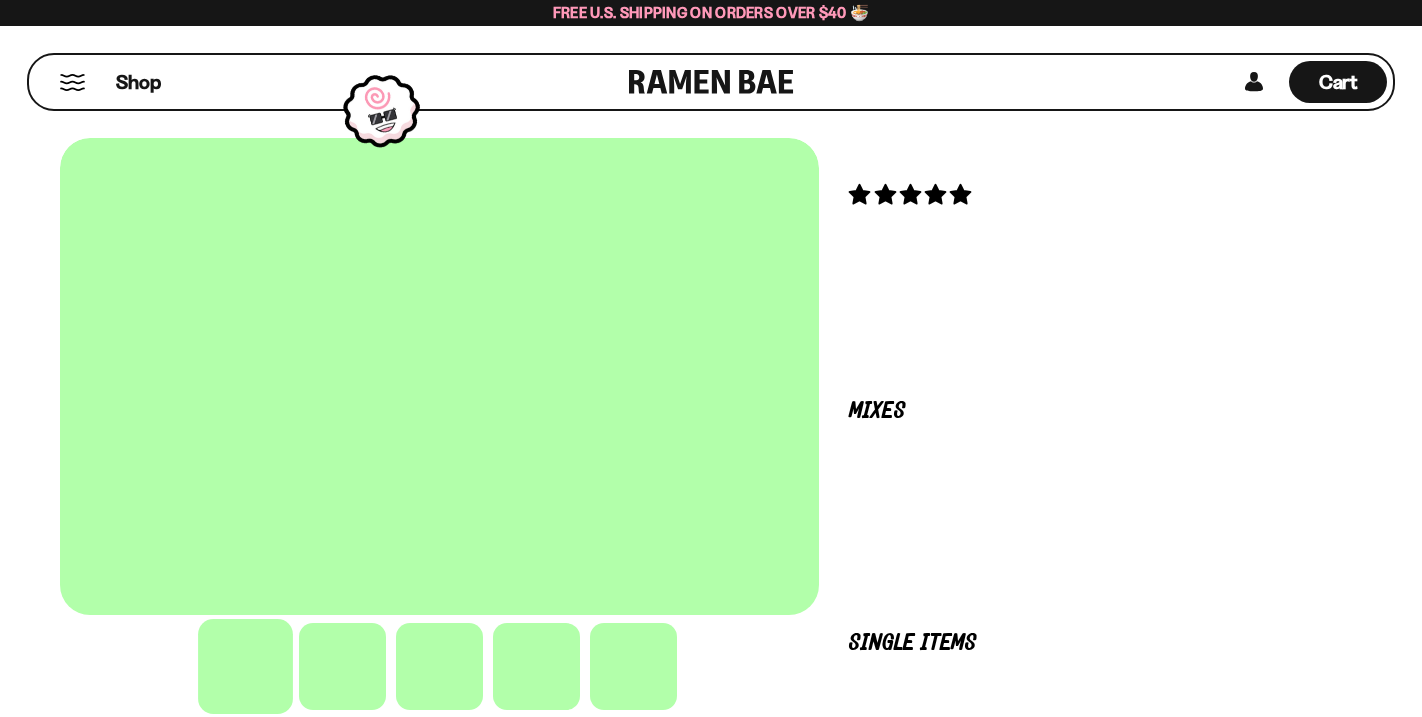 scroll, scrollTop: 0, scrollLeft: 0, axis: both 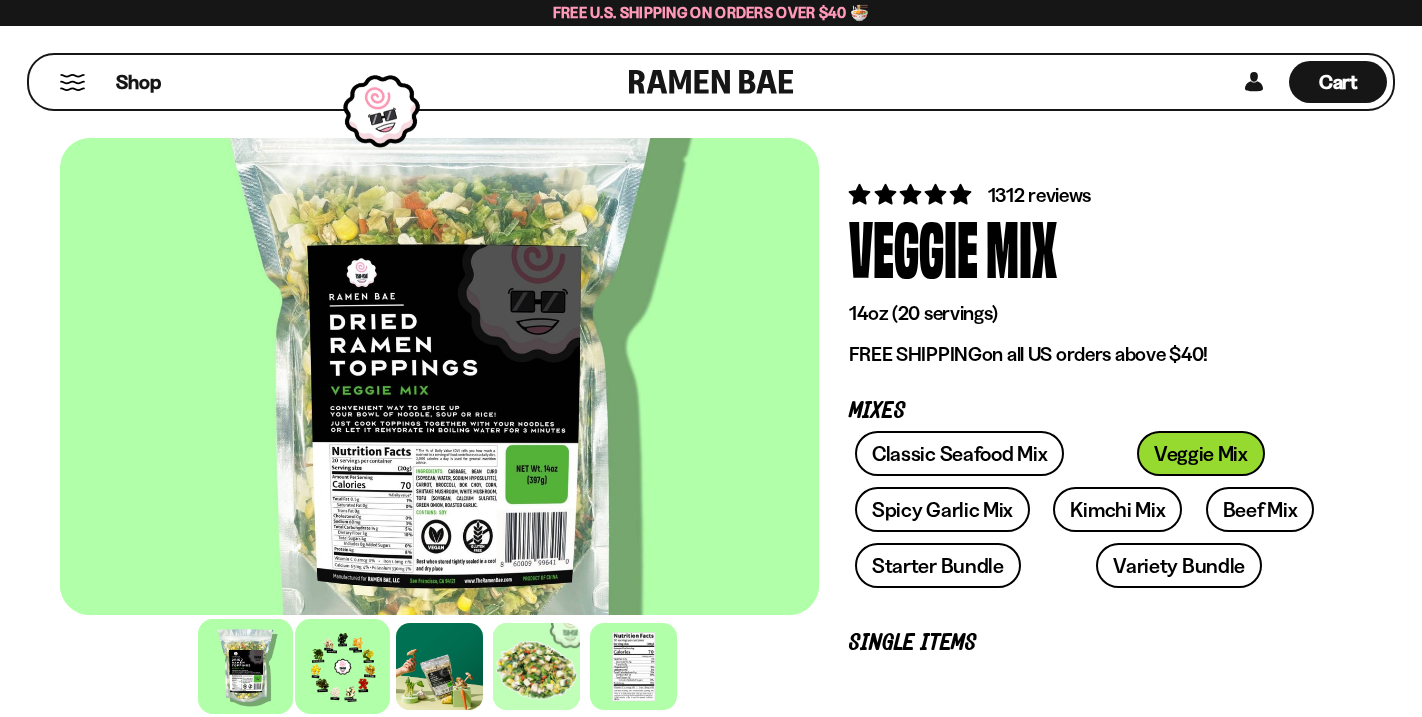 click at bounding box center [342, 666] 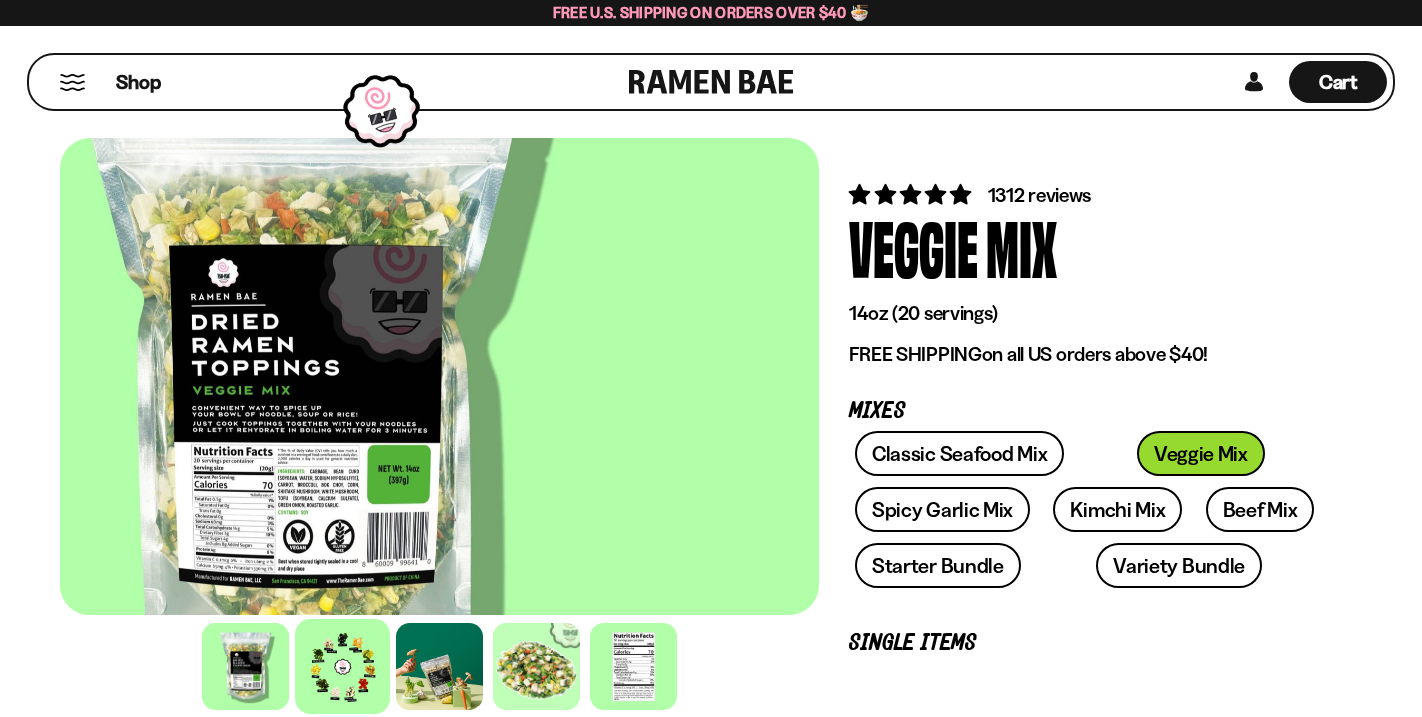 click at bounding box center [342, 666] 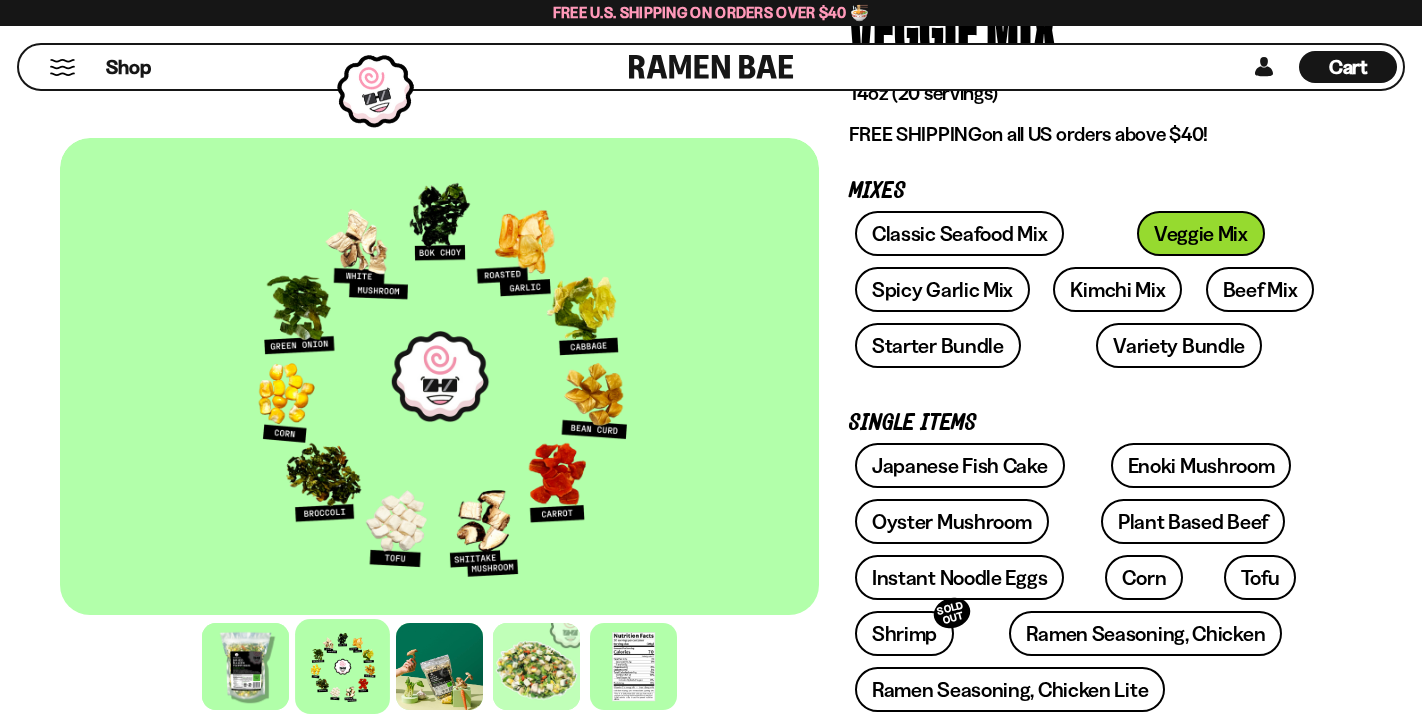 scroll, scrollTop: 251, scrollLeft: 0, axis: vertical 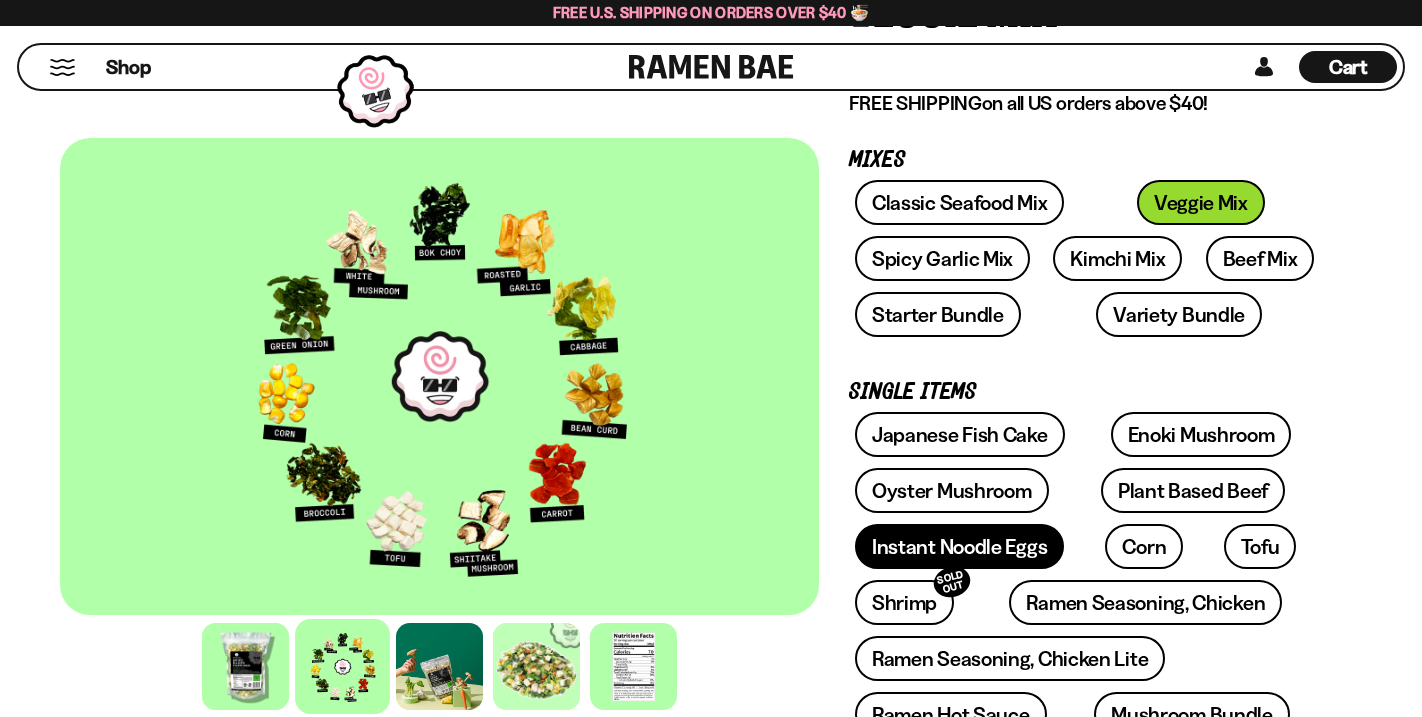click on "Instant Noodle Eggs" at bounding box center (959, 546) 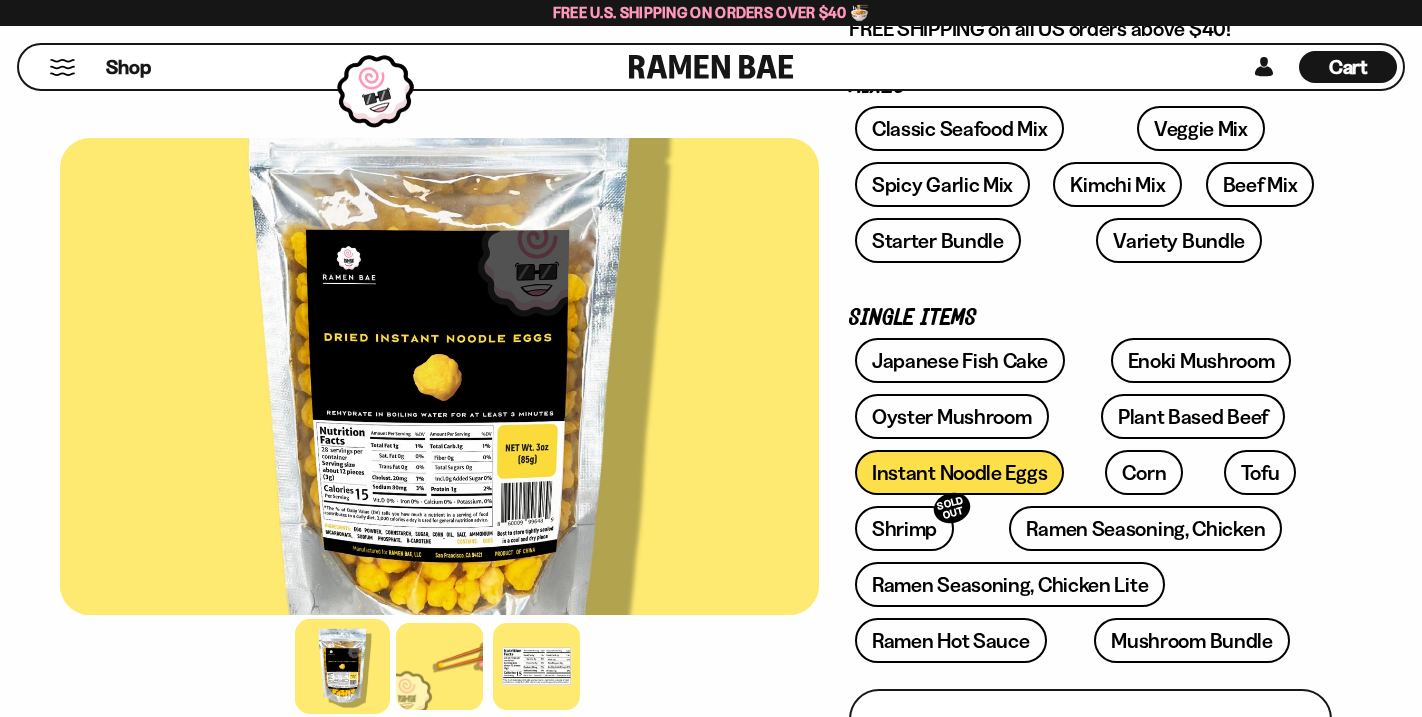 scroll, scrollTop: 361, scrollLeft: 0, axis: vertical 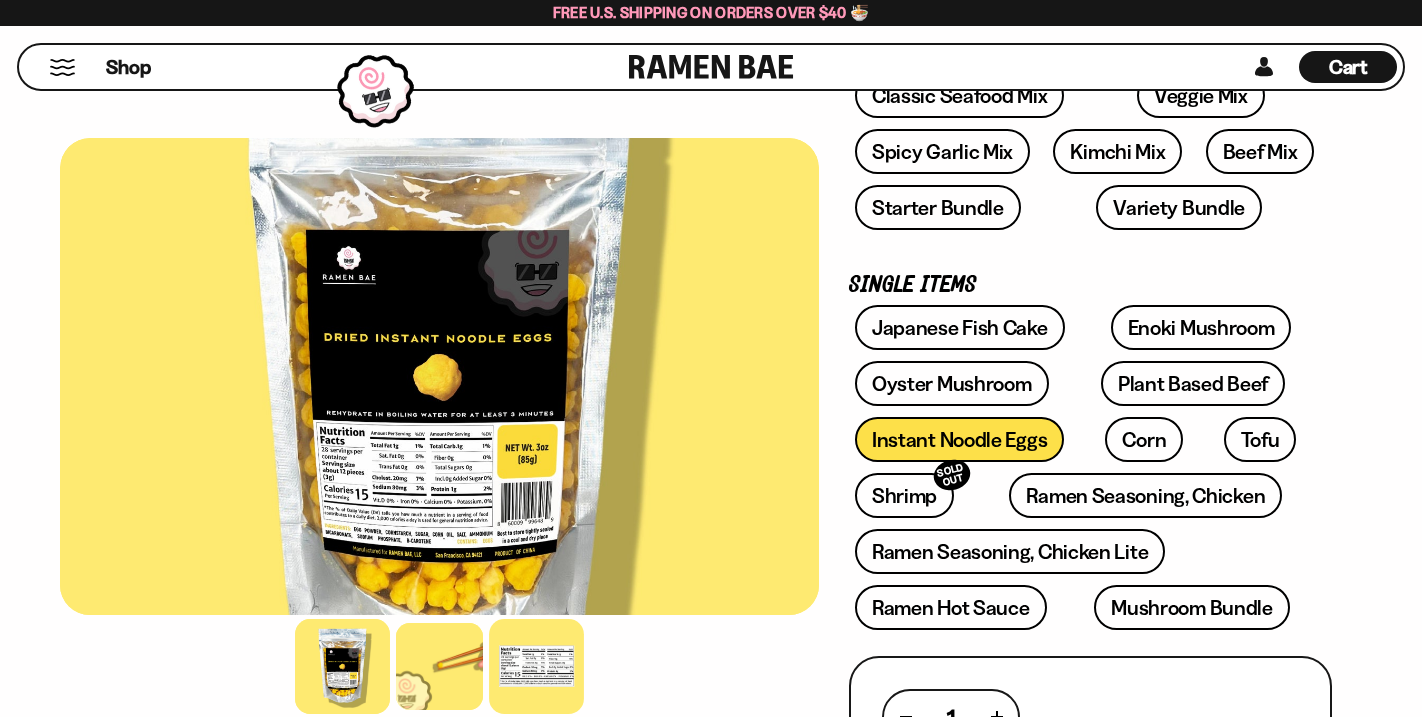 click at bounding box center (536, 666) 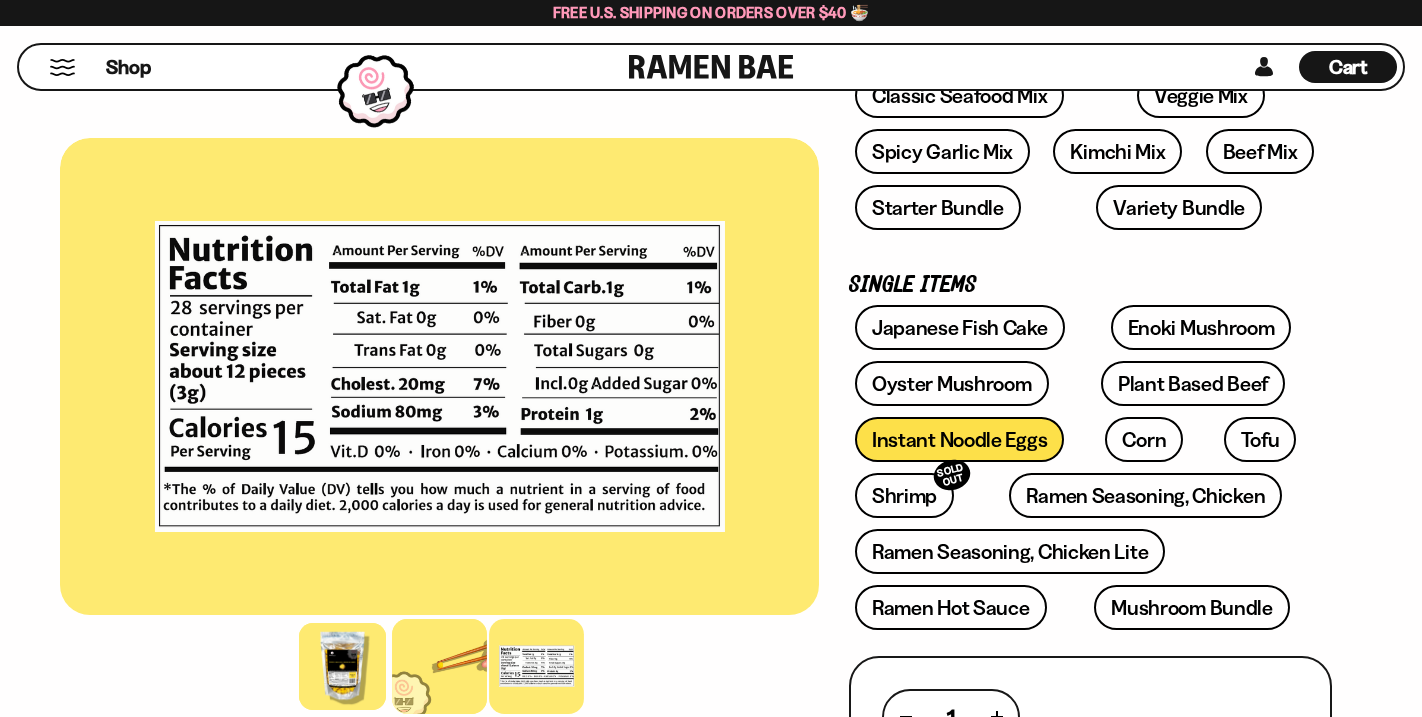 click at bounding box center (439, 666) 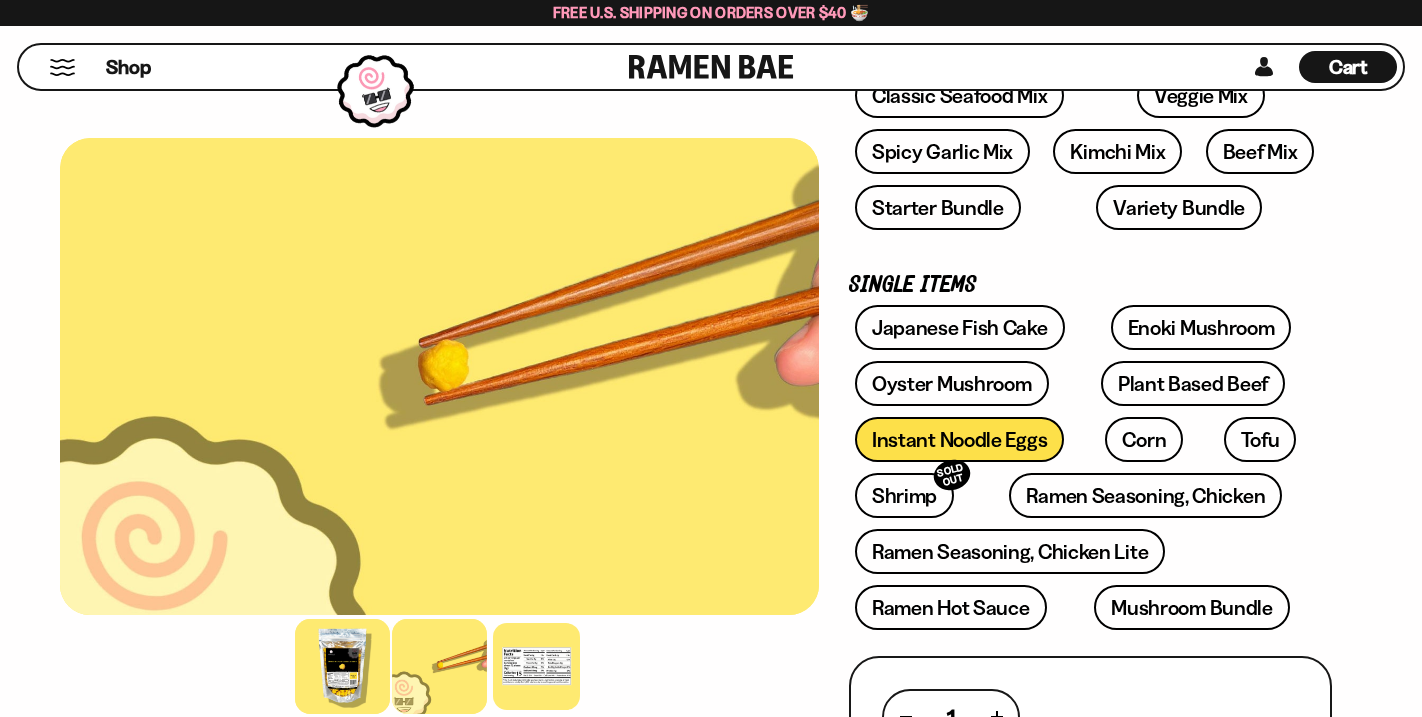 click at bounding box center [342, 666] 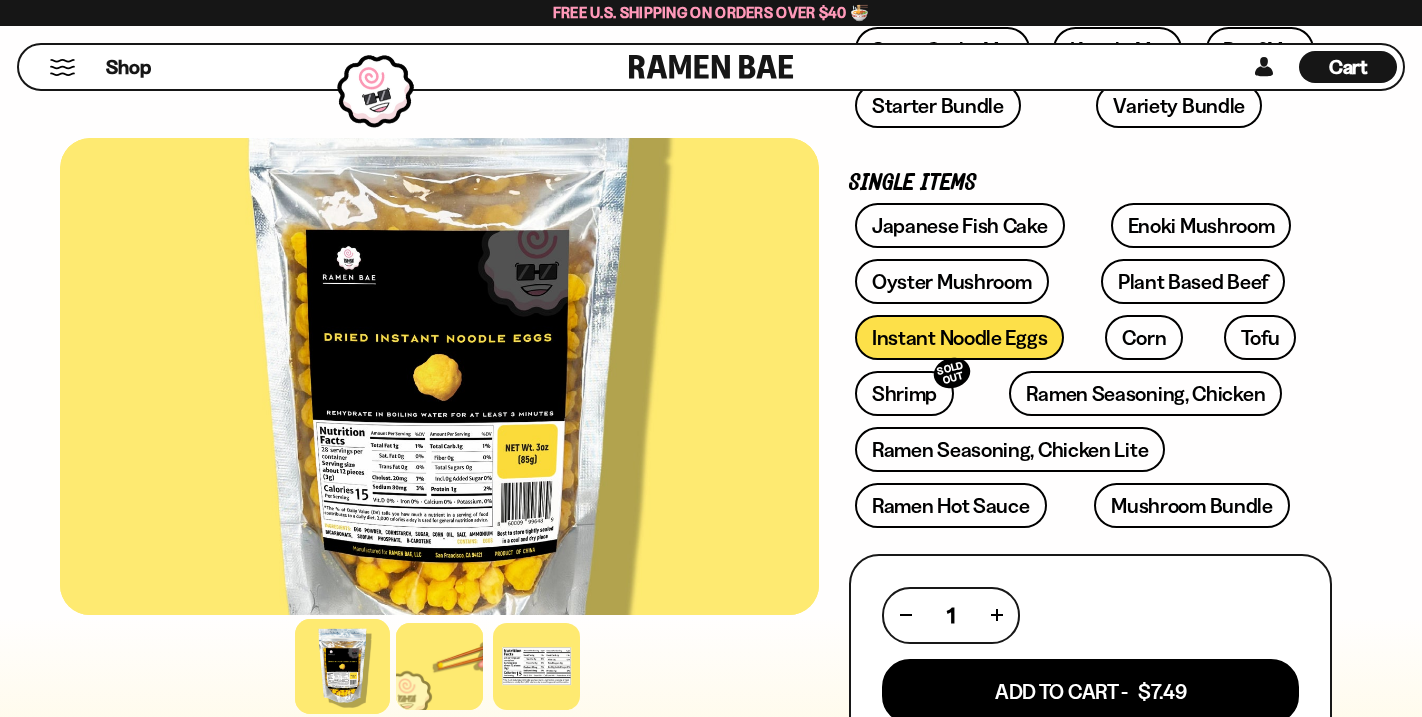 scroll, scrollTop: 479, scrollLeft: 0, axis: vertical 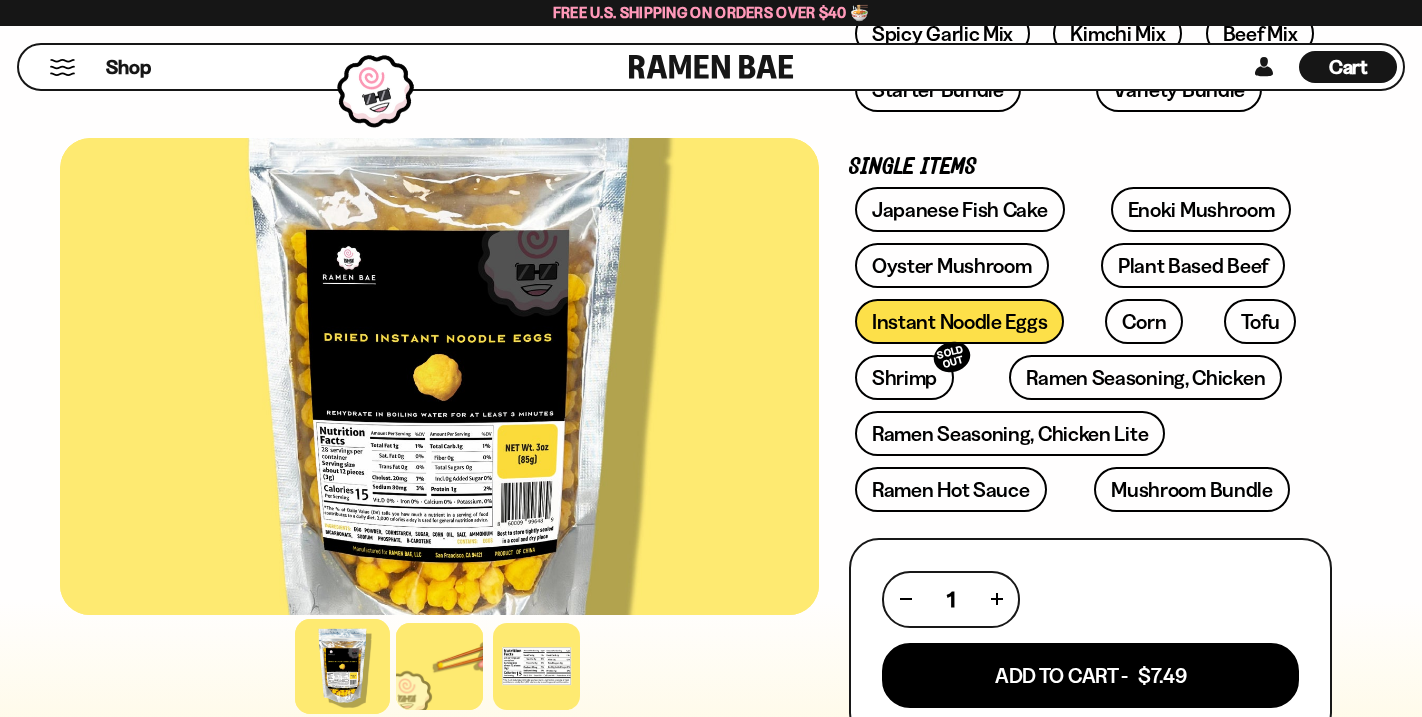 click at bounding box center (439, 376) 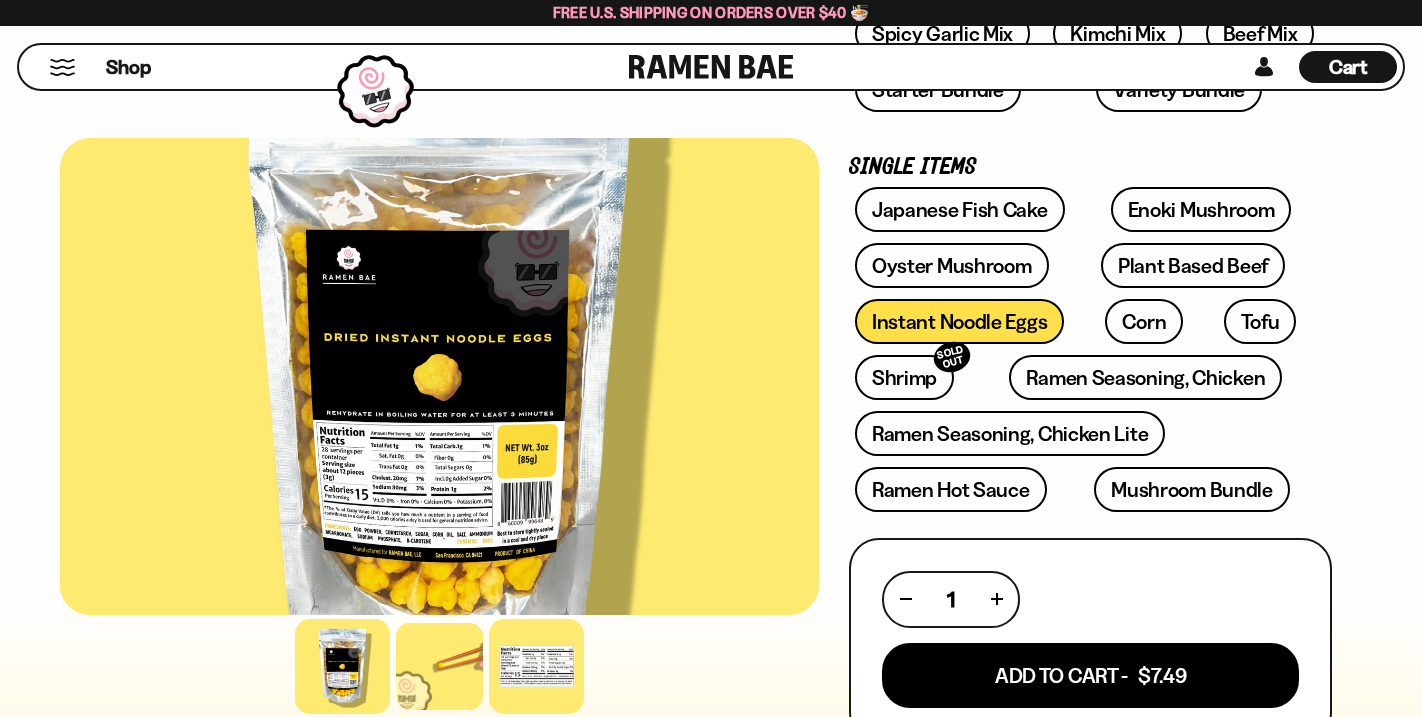 click at bounding box center [536, 666] 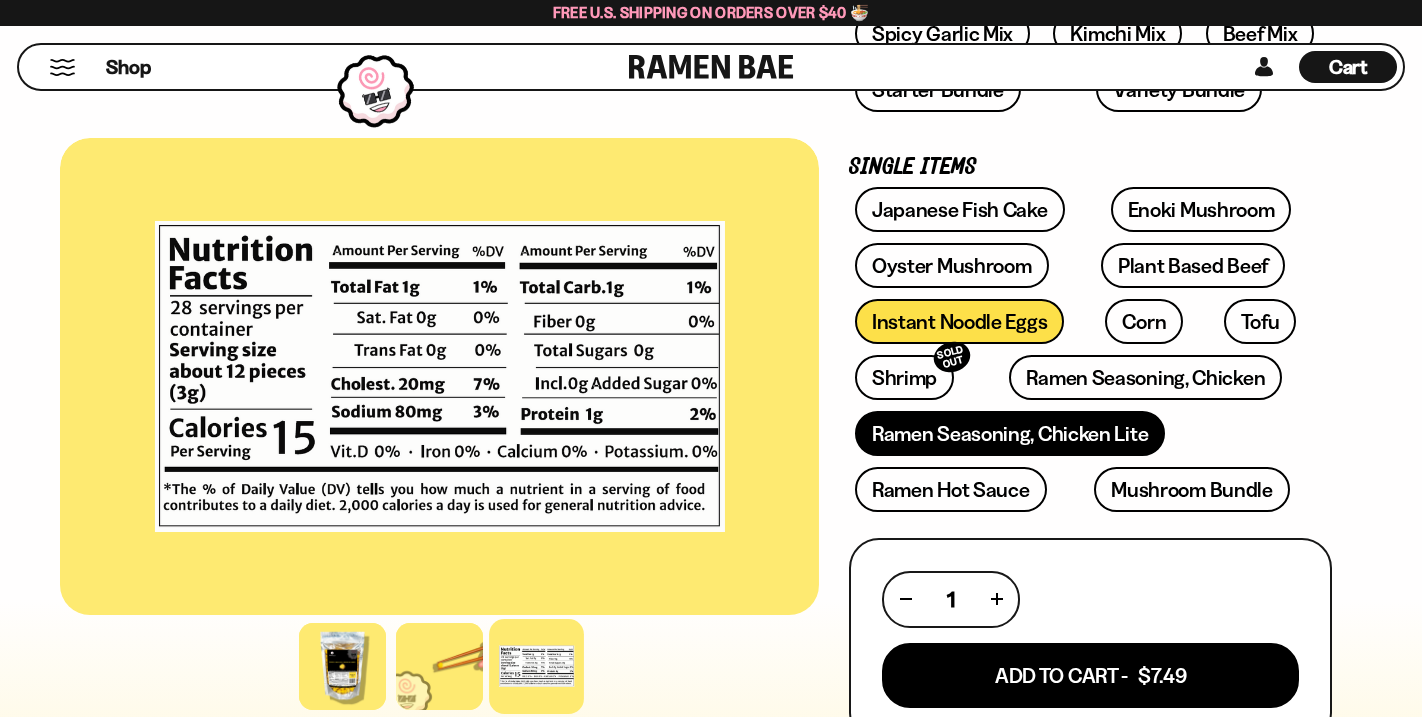 click on "Ramen Seasoning, Chicken Lite" at bounding box center [1010, 433] 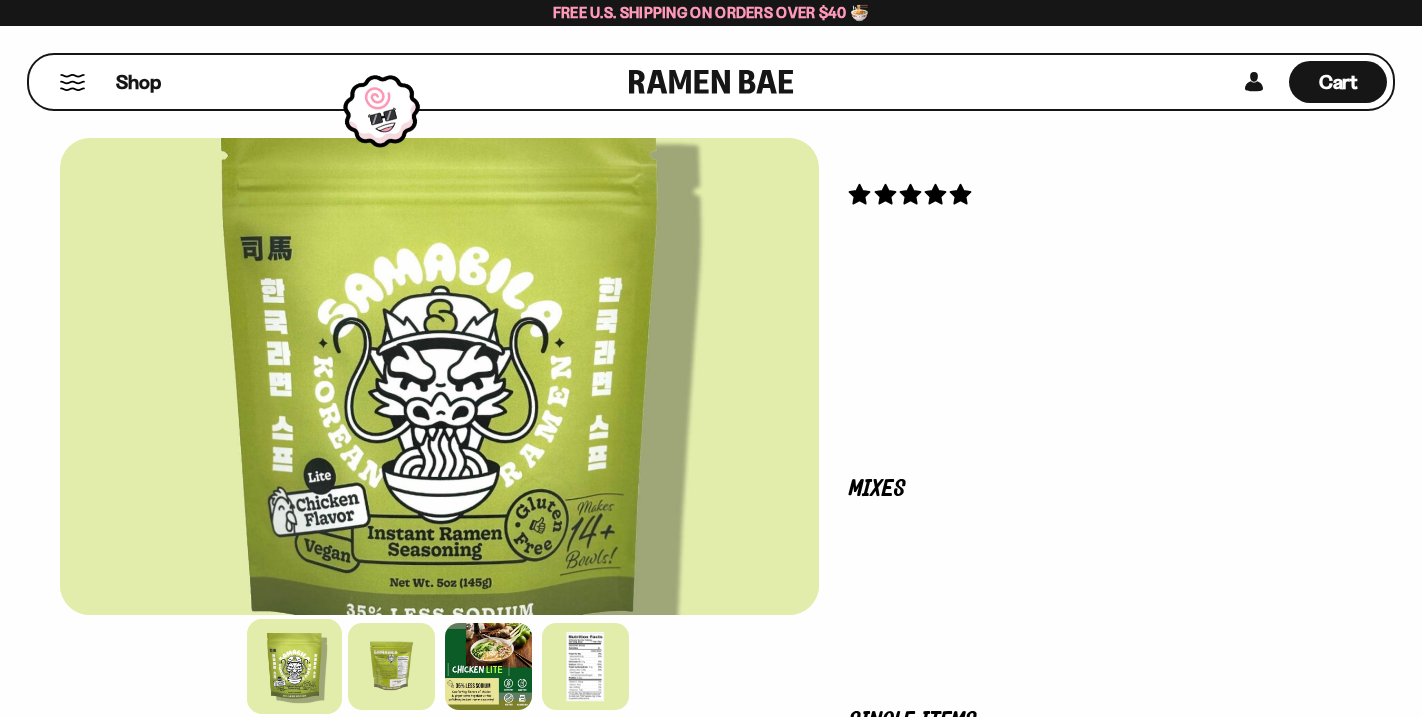 scroll, scrollTop: 0, scrollLeft: 0, axis: both 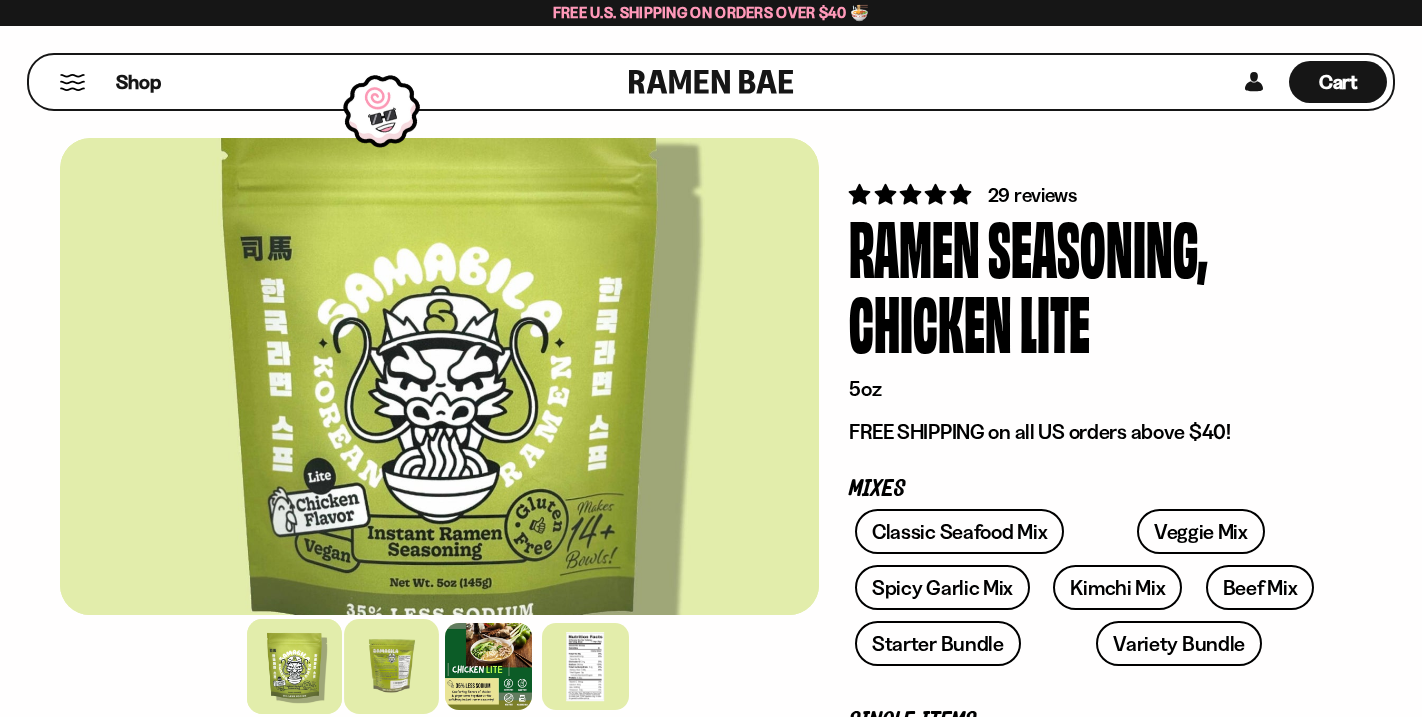 click at bounding box center [391, 666] 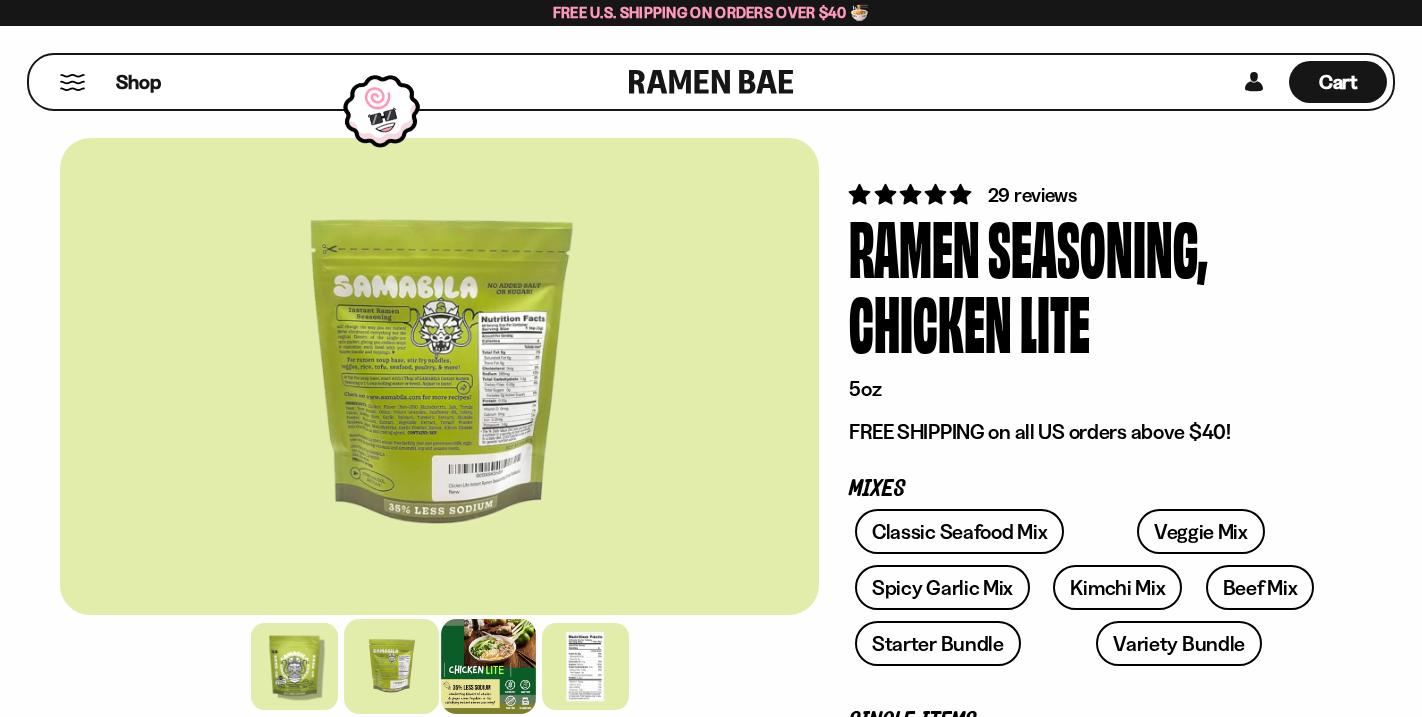 click at bounding box center (488, 666) 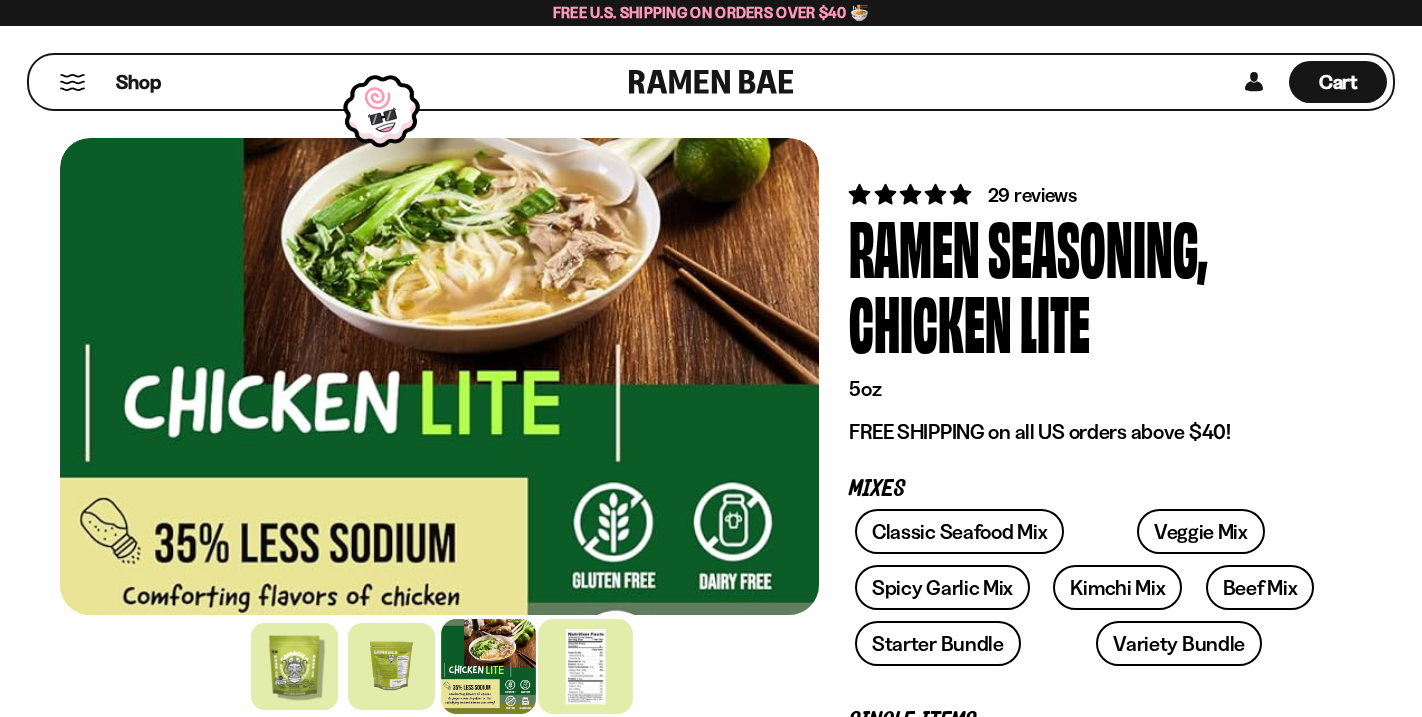 click at bounding box center [585, 666] 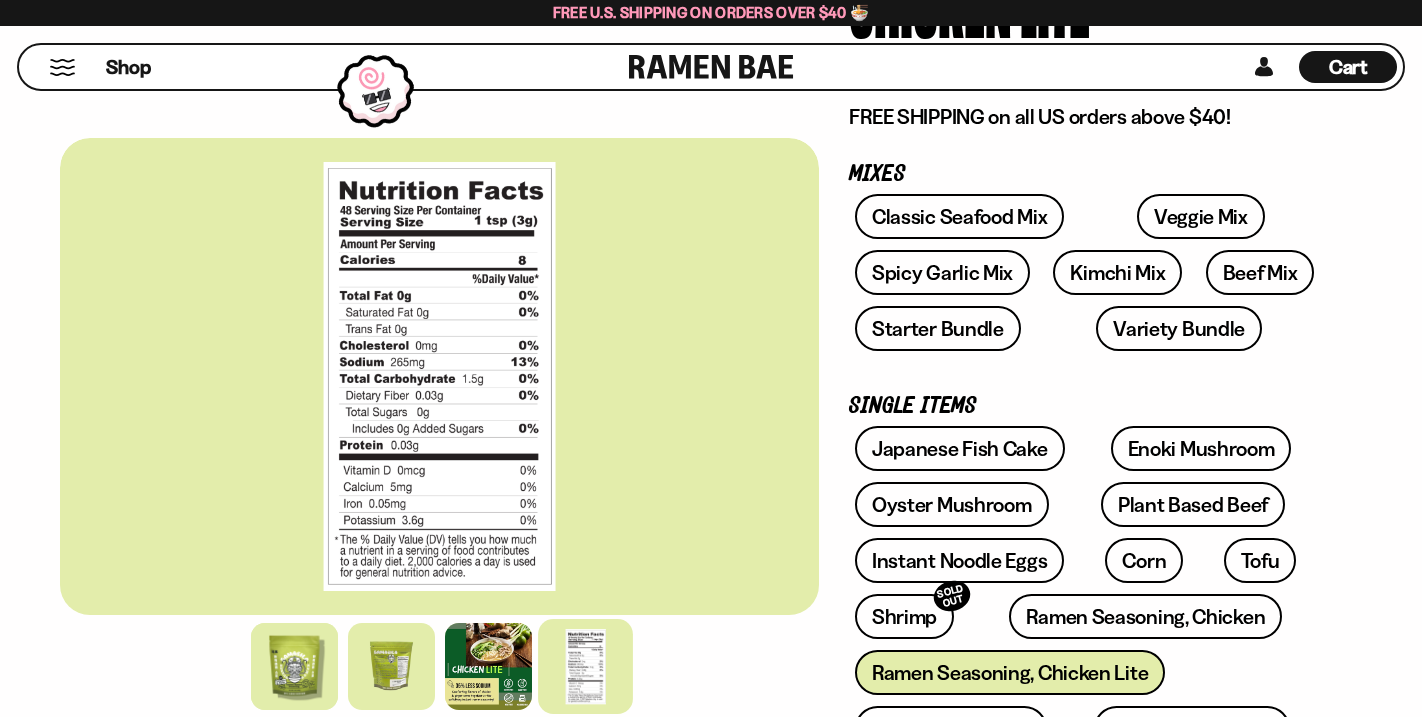 scroll, scrollTop: 0, scrollLeft: 0, axis: both 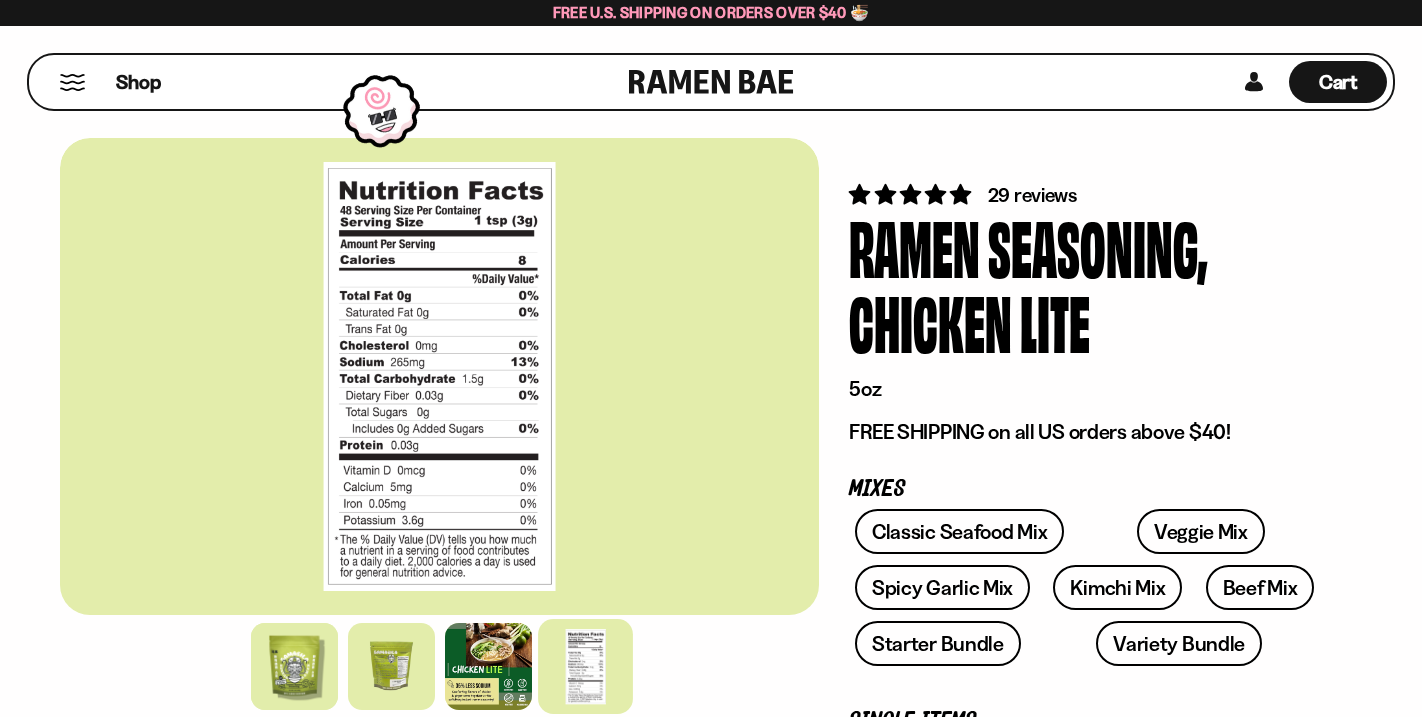 click at bounding box center (72, 82) 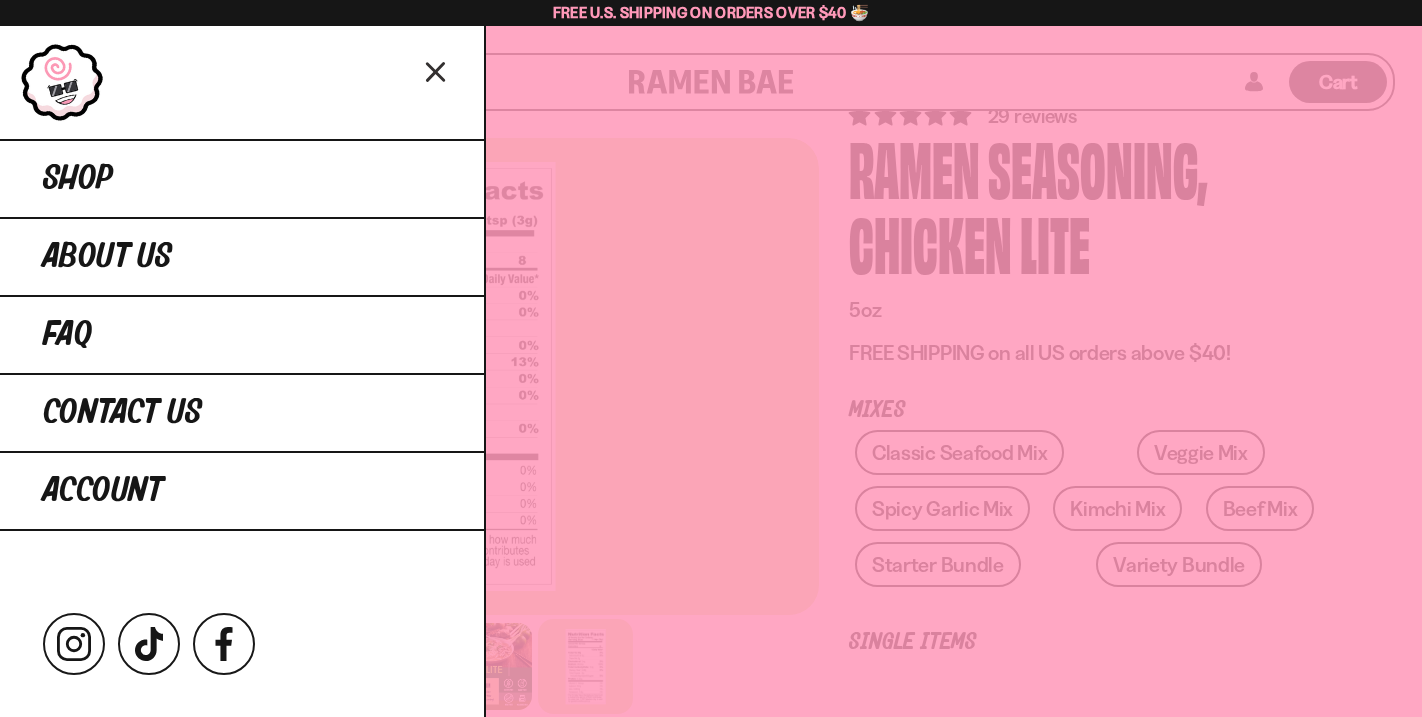 scroll, scrollTop: 357, scrollLeft: 0, axis: vertical 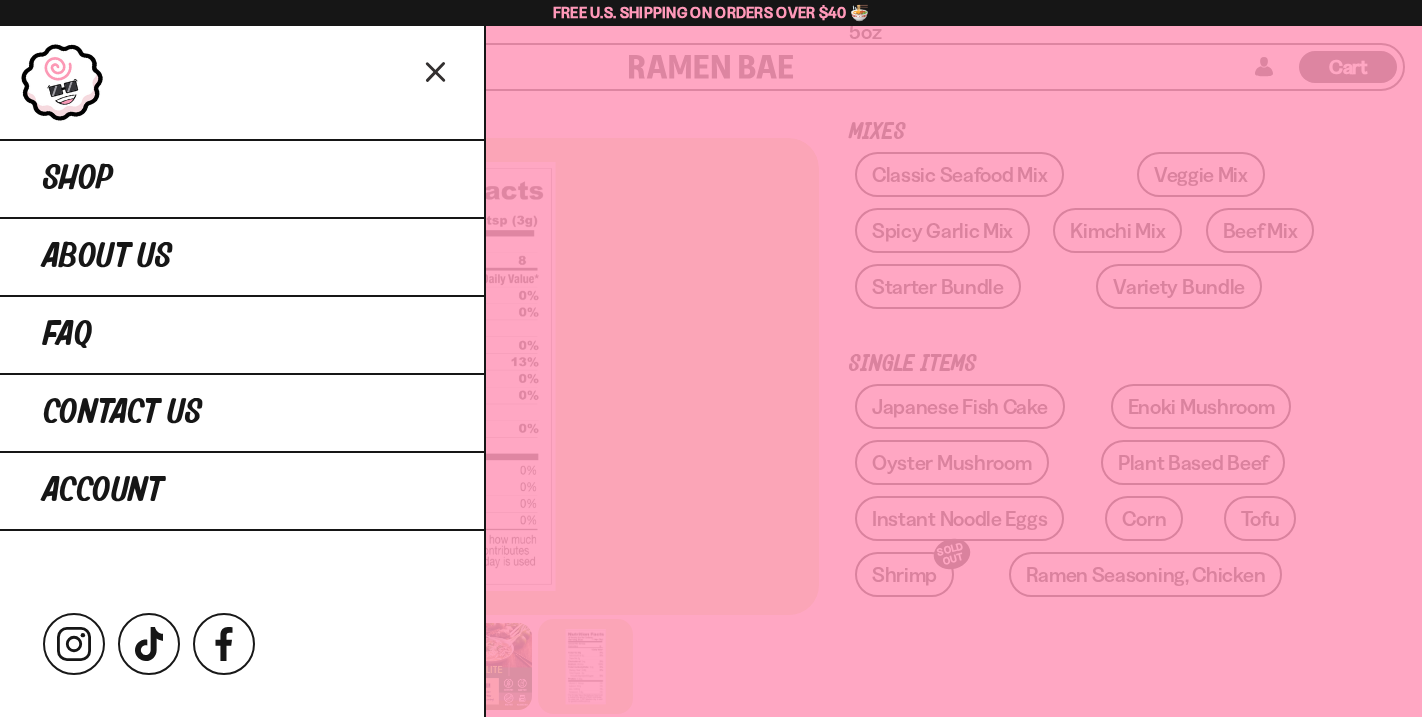 click 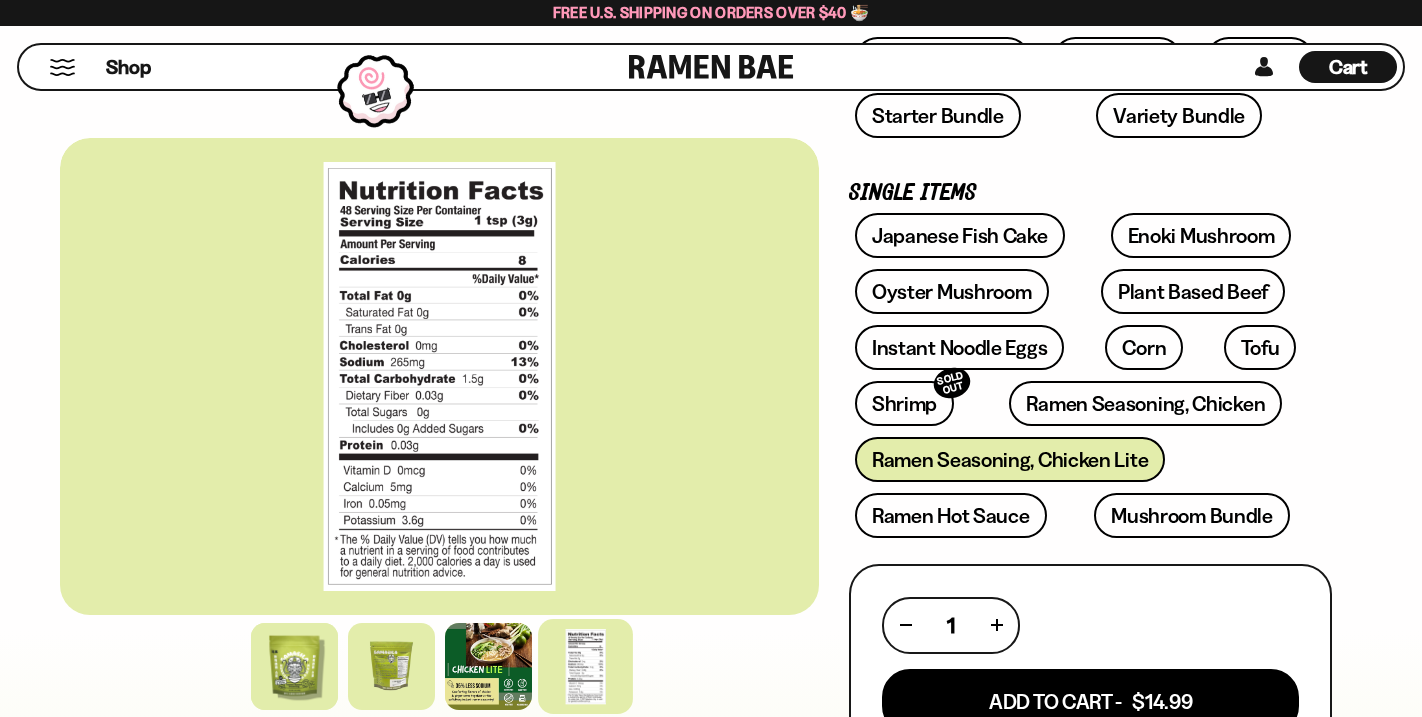 scroll, scrollTop: 575, scrollLeft: 0, axis: vertical 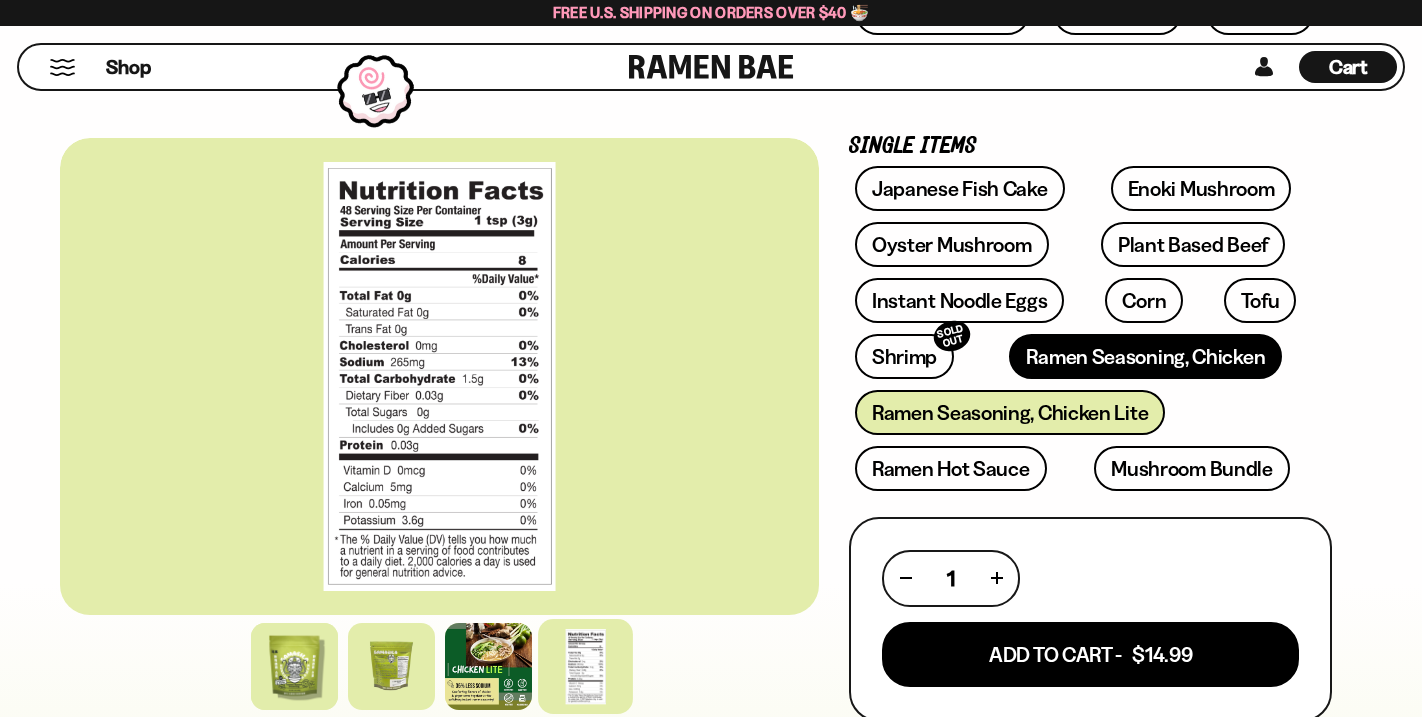 click on "Ramen Seasoning, Chicken" at bounding box center (1145, 356) 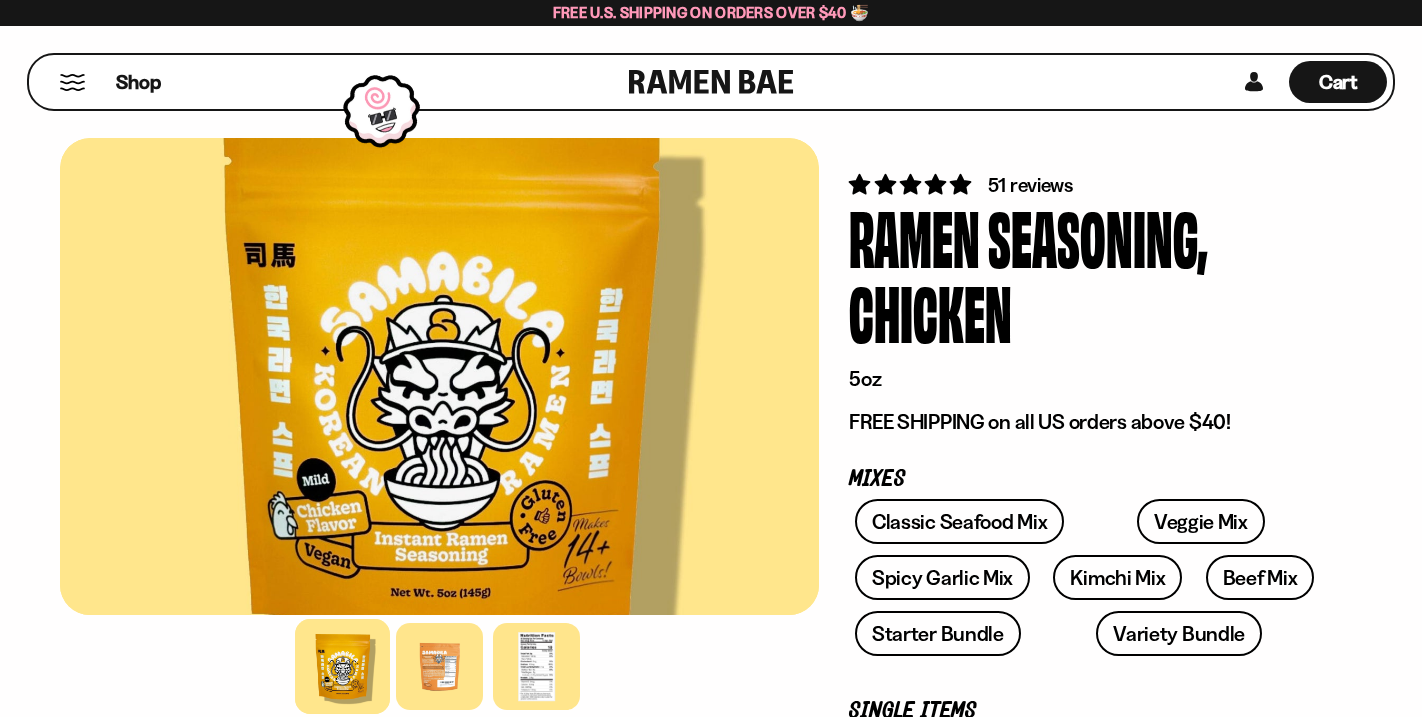 scroll, scrollTop: 92, scrollLeft: 0, axis: vertical 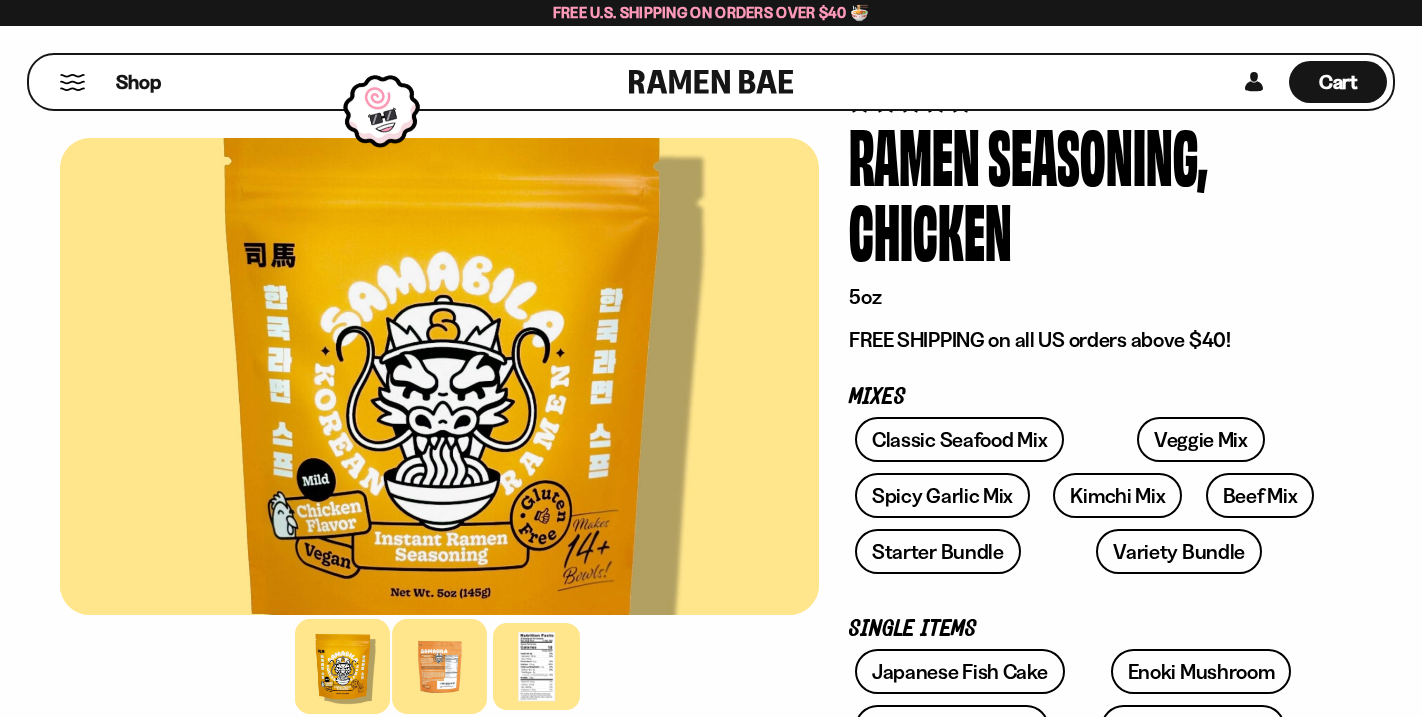 click at bounding box center (439, 666) 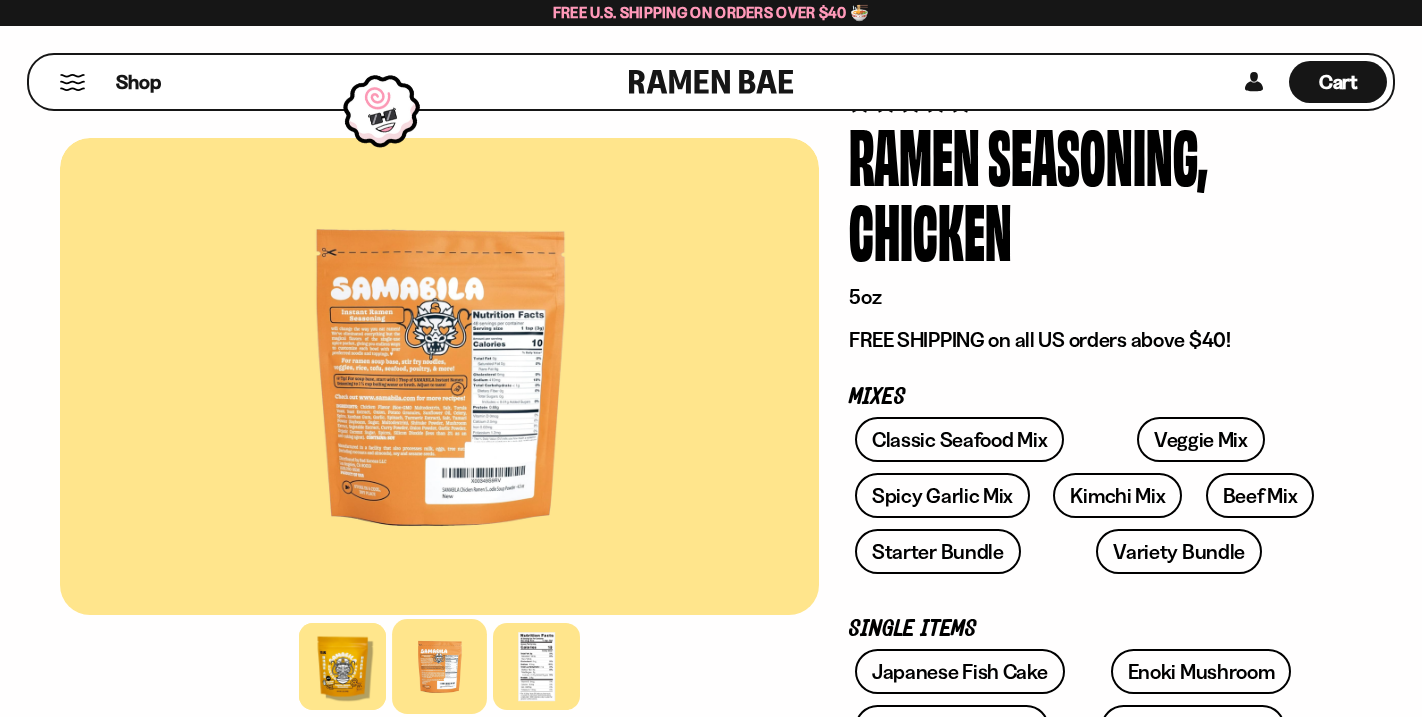 click at bounding box center [439, 376] 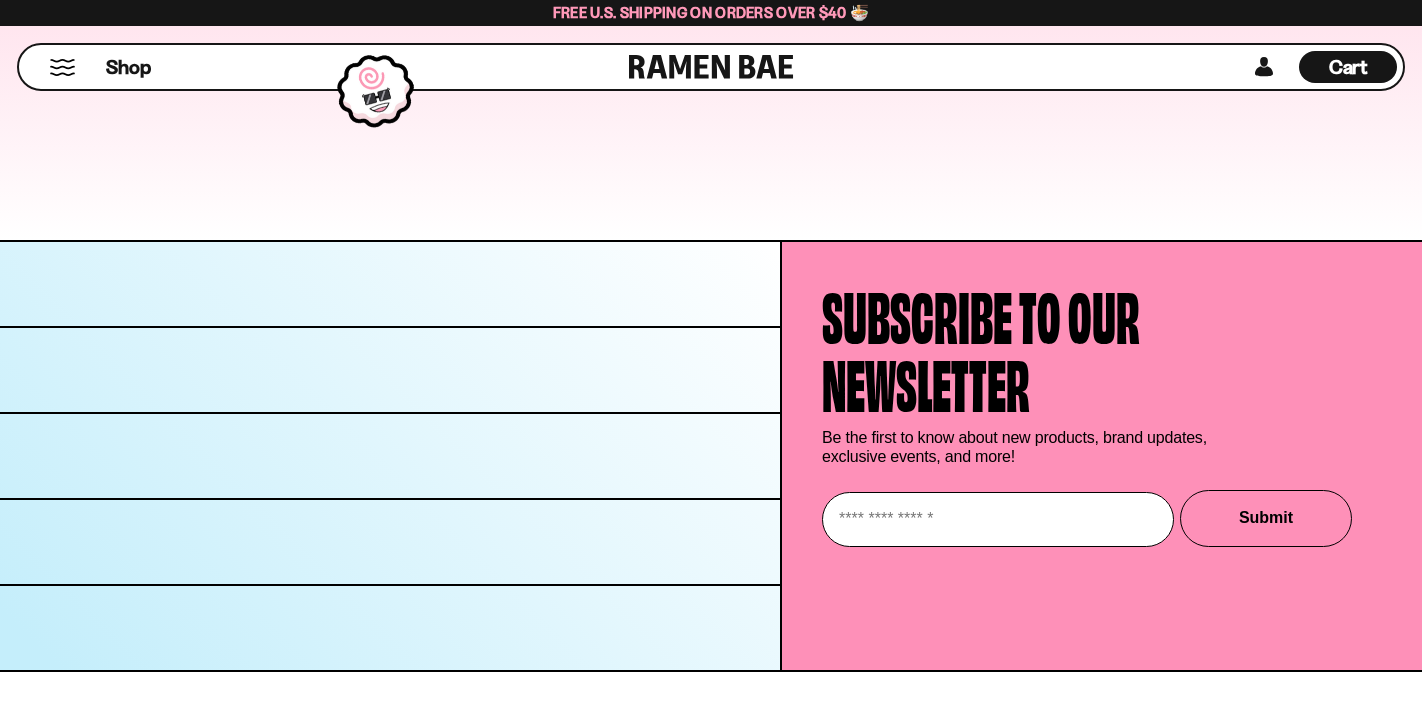 scroll, scrollTop: 9272, scrollLeft: 0, axis: vertical 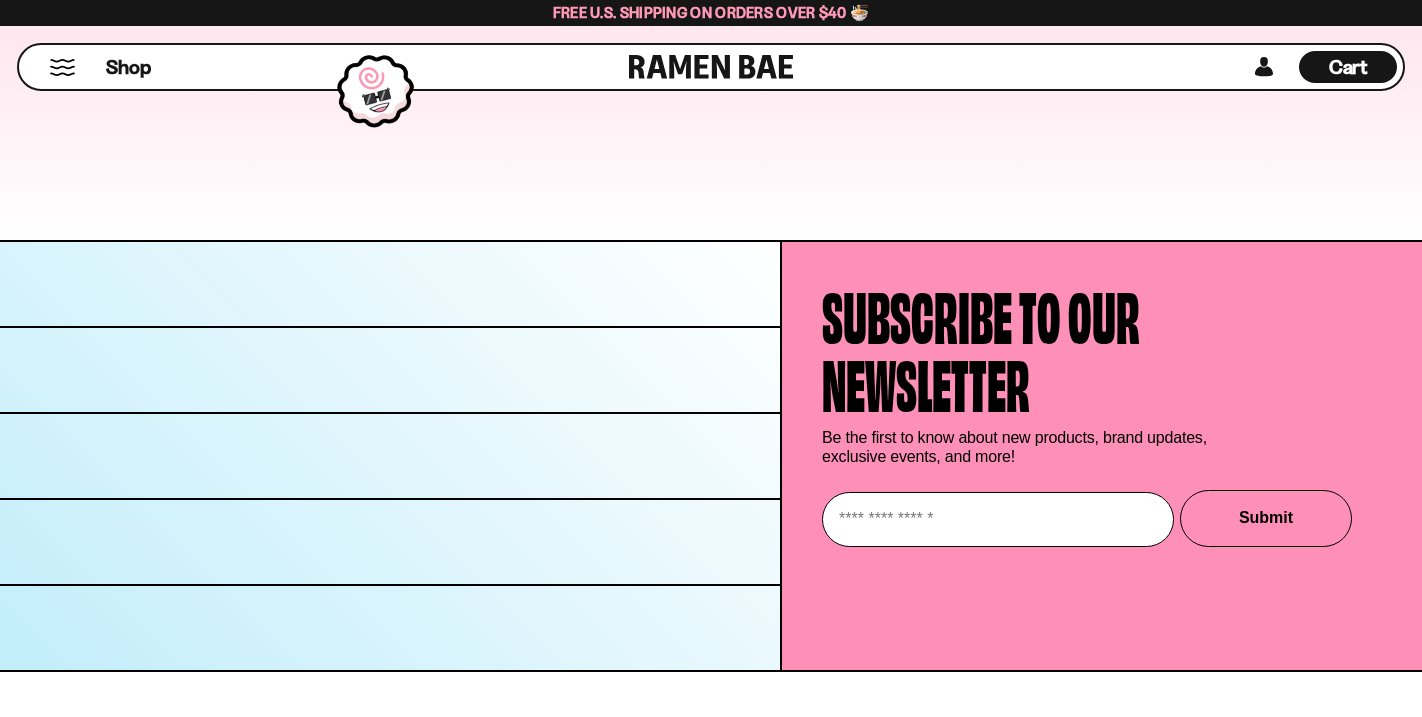 click at bounding box center (1068, -147) 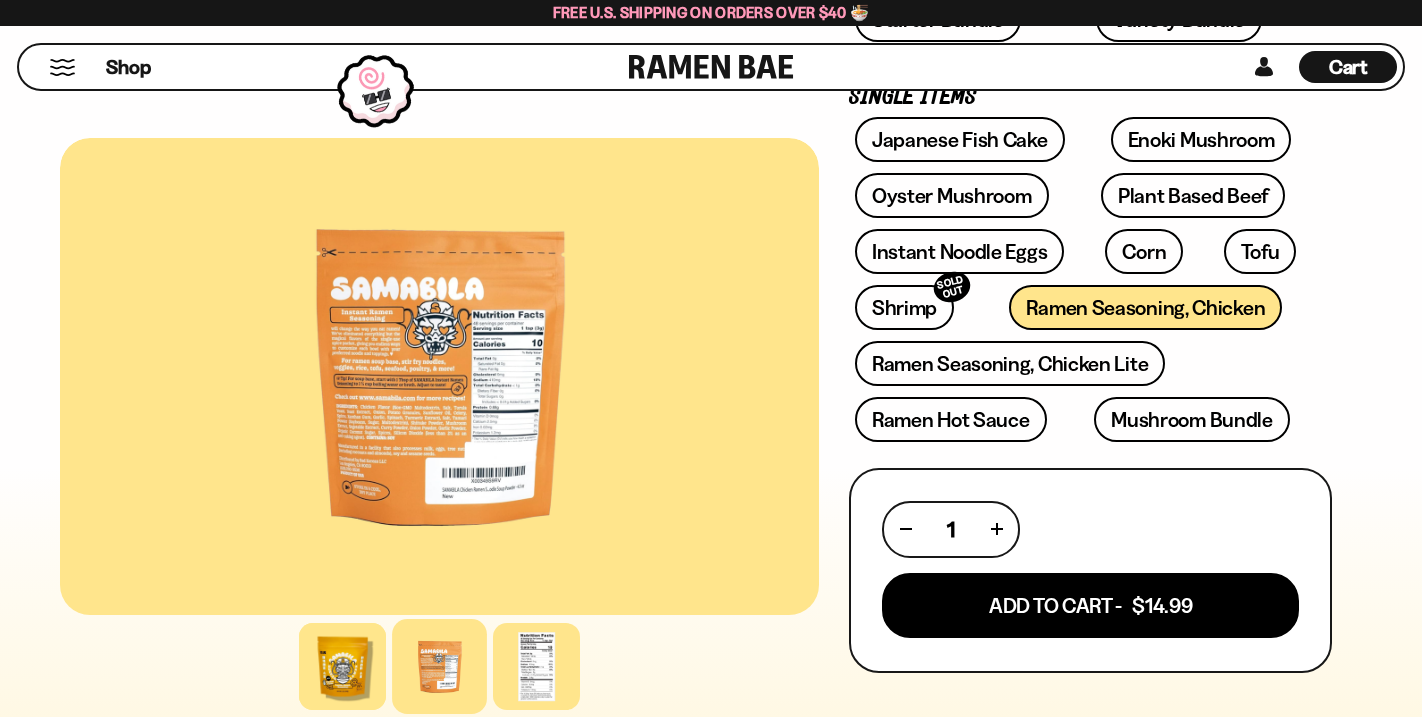 scroll, scrollTop: 292, scrollLeft: 0, axis: vertical 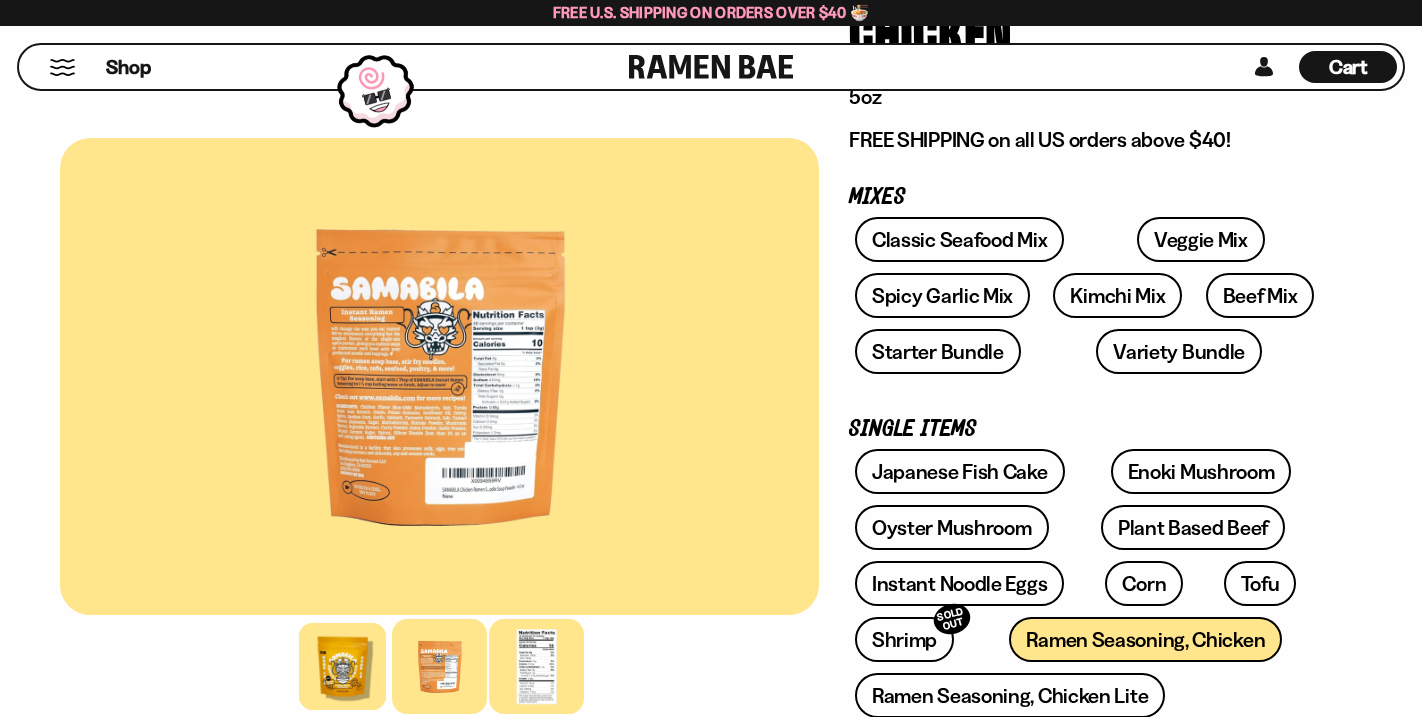 click at bounding box center (536, 666) 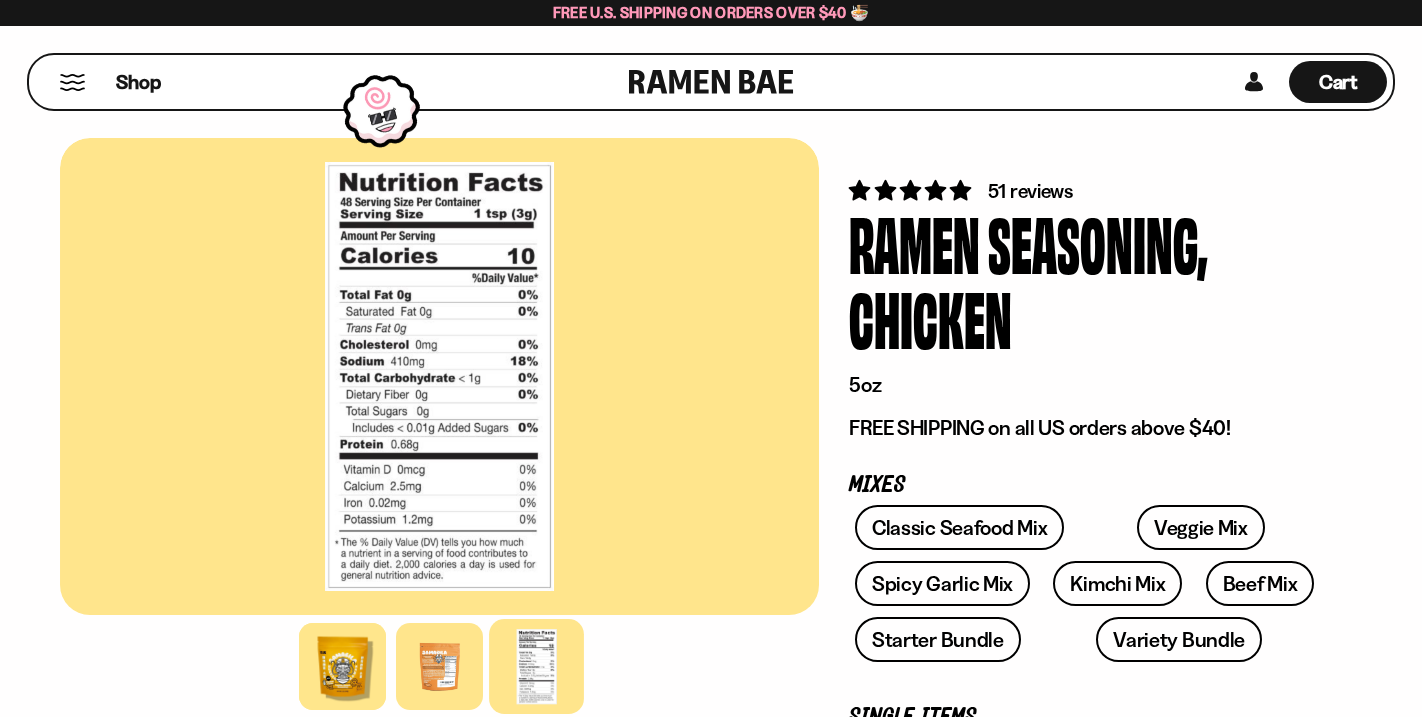 scroll, scrollTop: 0, scrollLeft: 0, axis: both 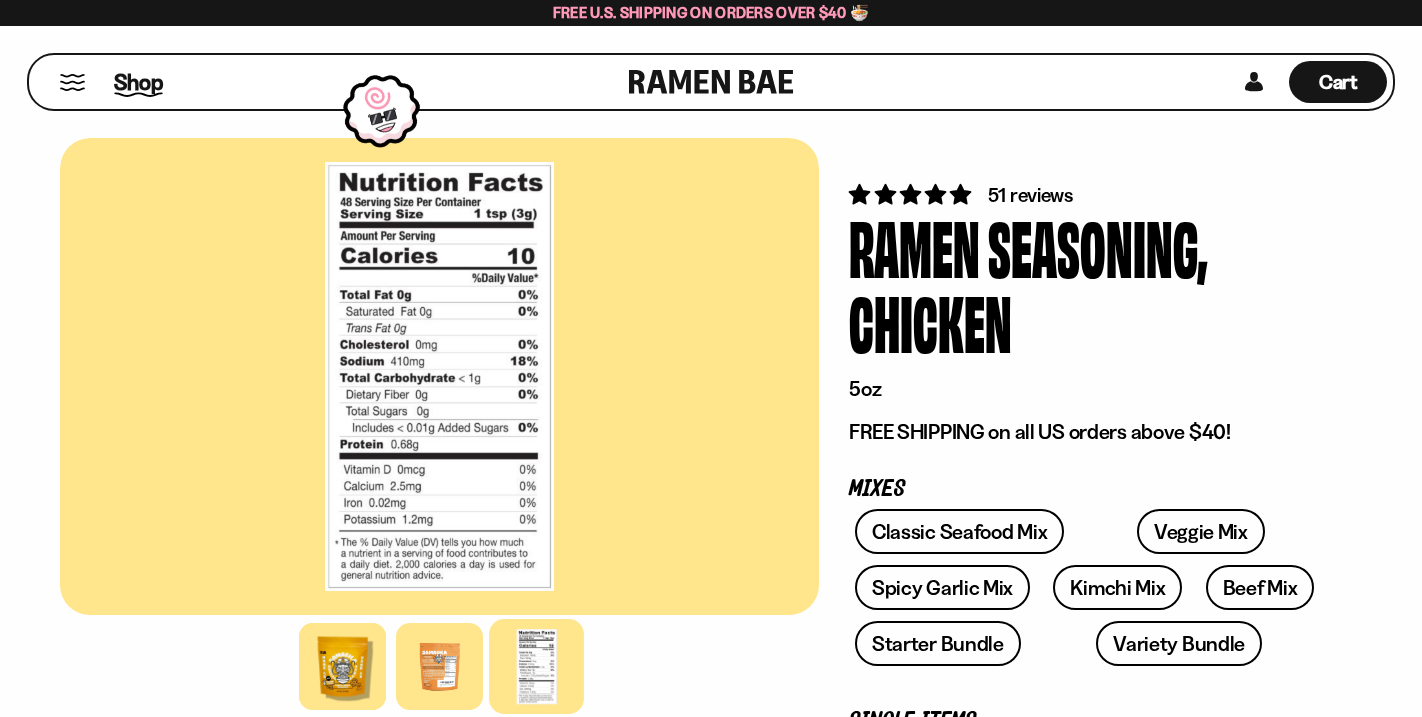 click on "Shop" at bounding box center (138, 82) 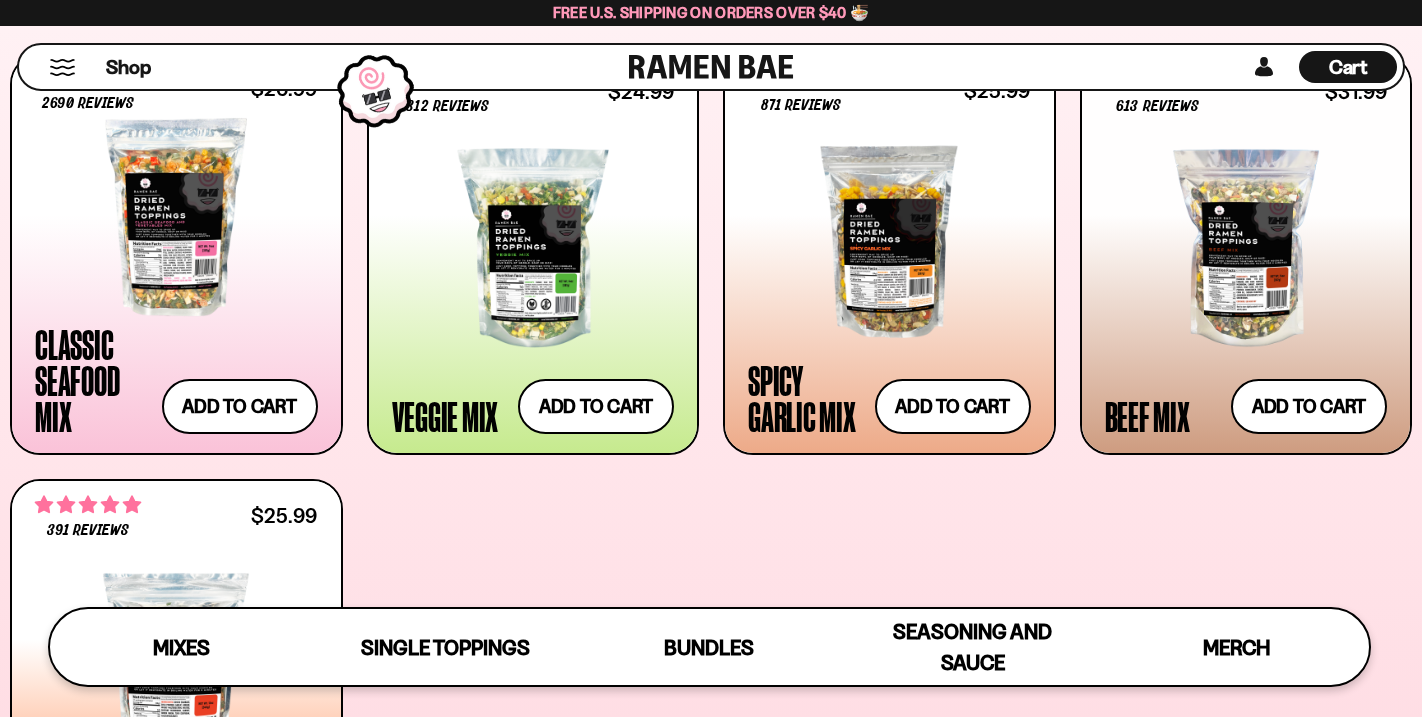 scroll, scrollTop: 834, scrollLeft: 0, axis: vertical 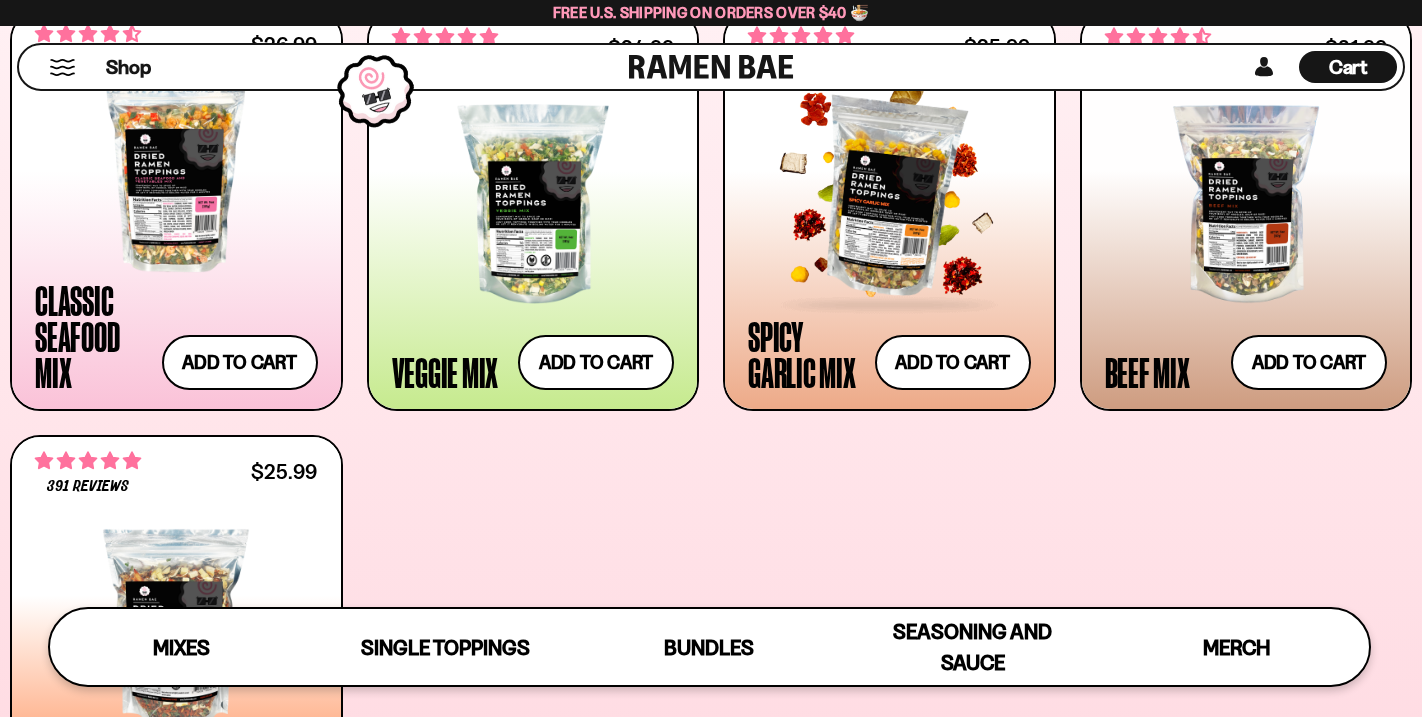 click at bounding box center (889, 194) 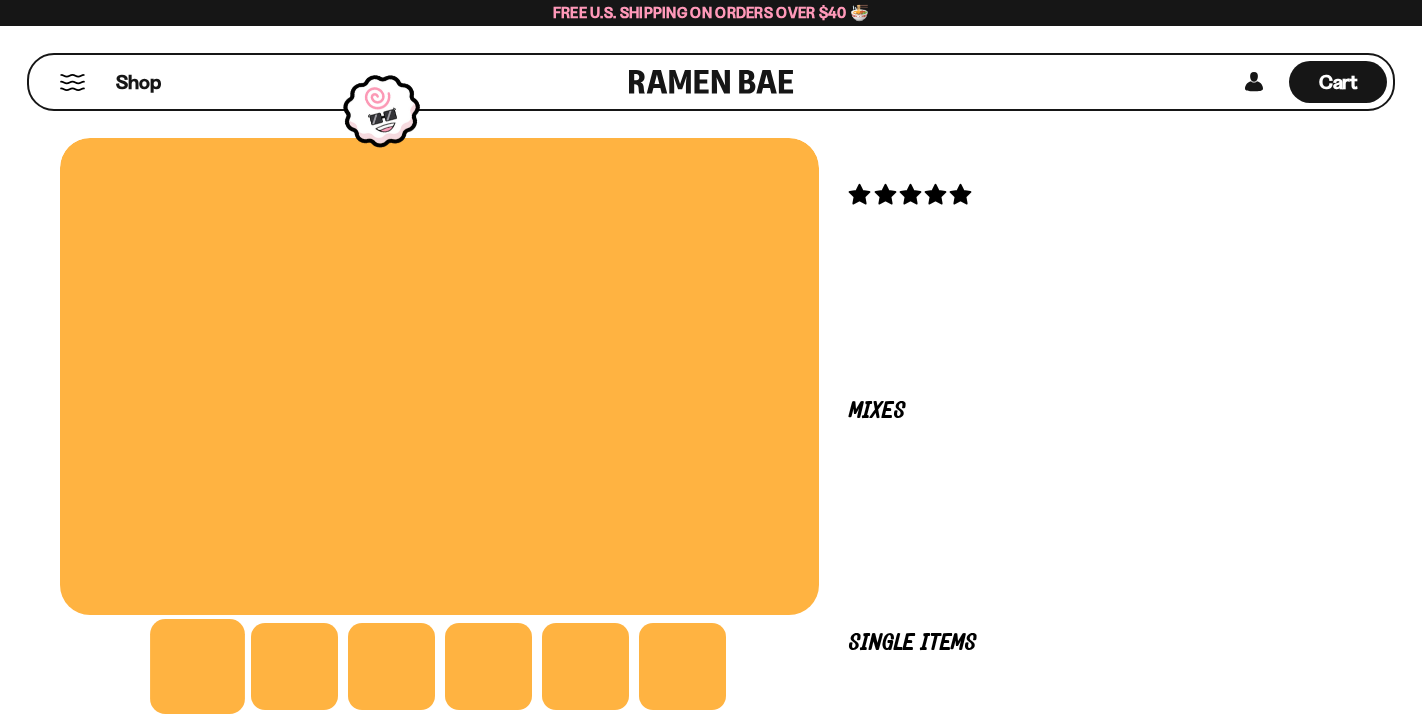 scroll, scrollTop: 0, scrollLeft: 0, axis: both 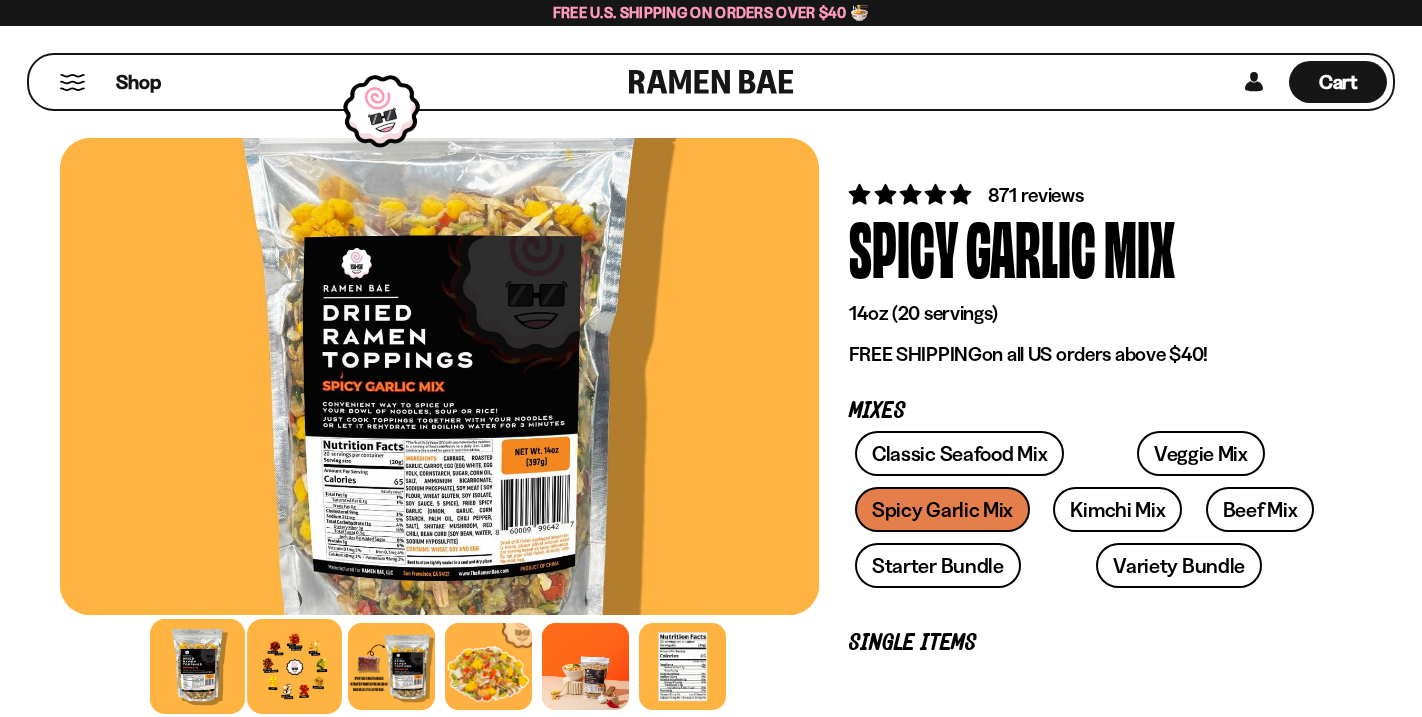 click at bounding box center (294, 666) 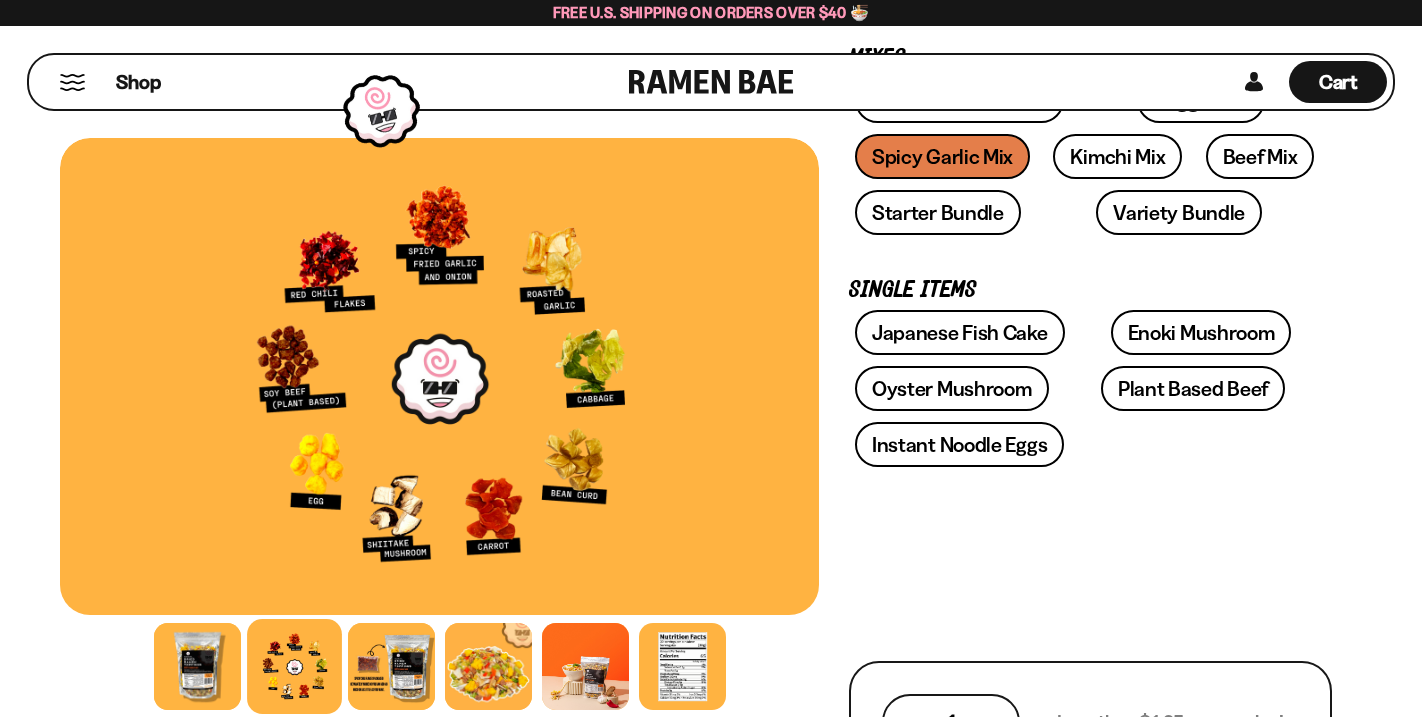 scroll, scrollTop: 0, scrollLeft: 0, axis: both 